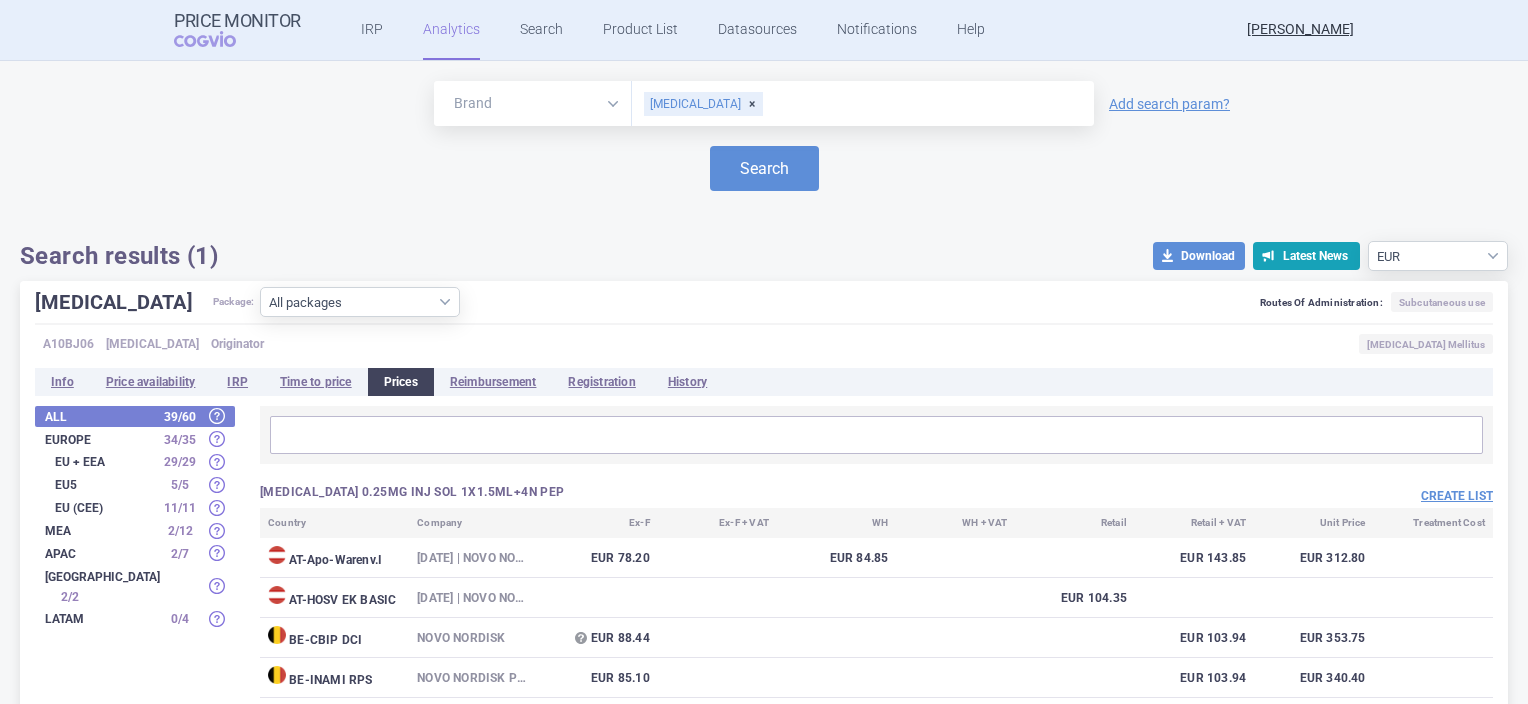 select on "EUR" 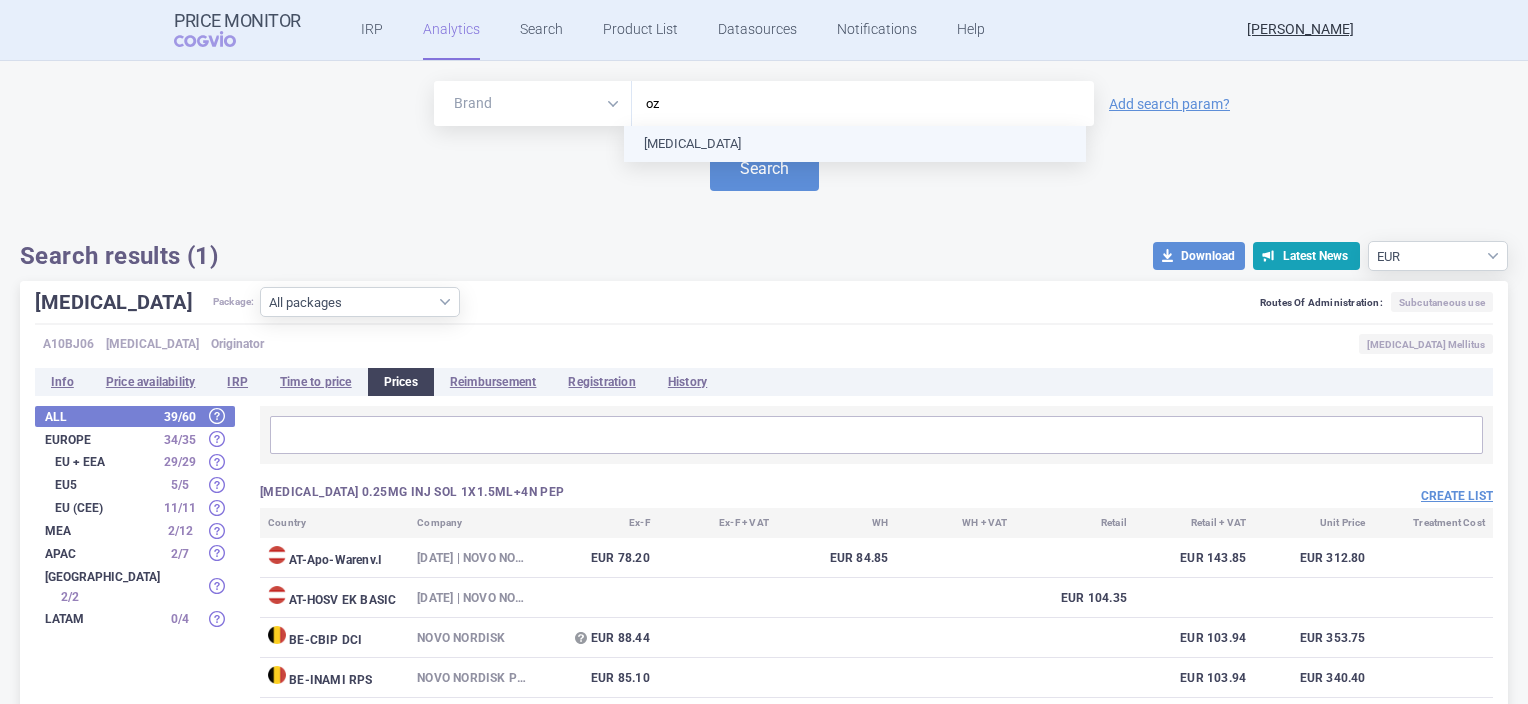 type on "o" 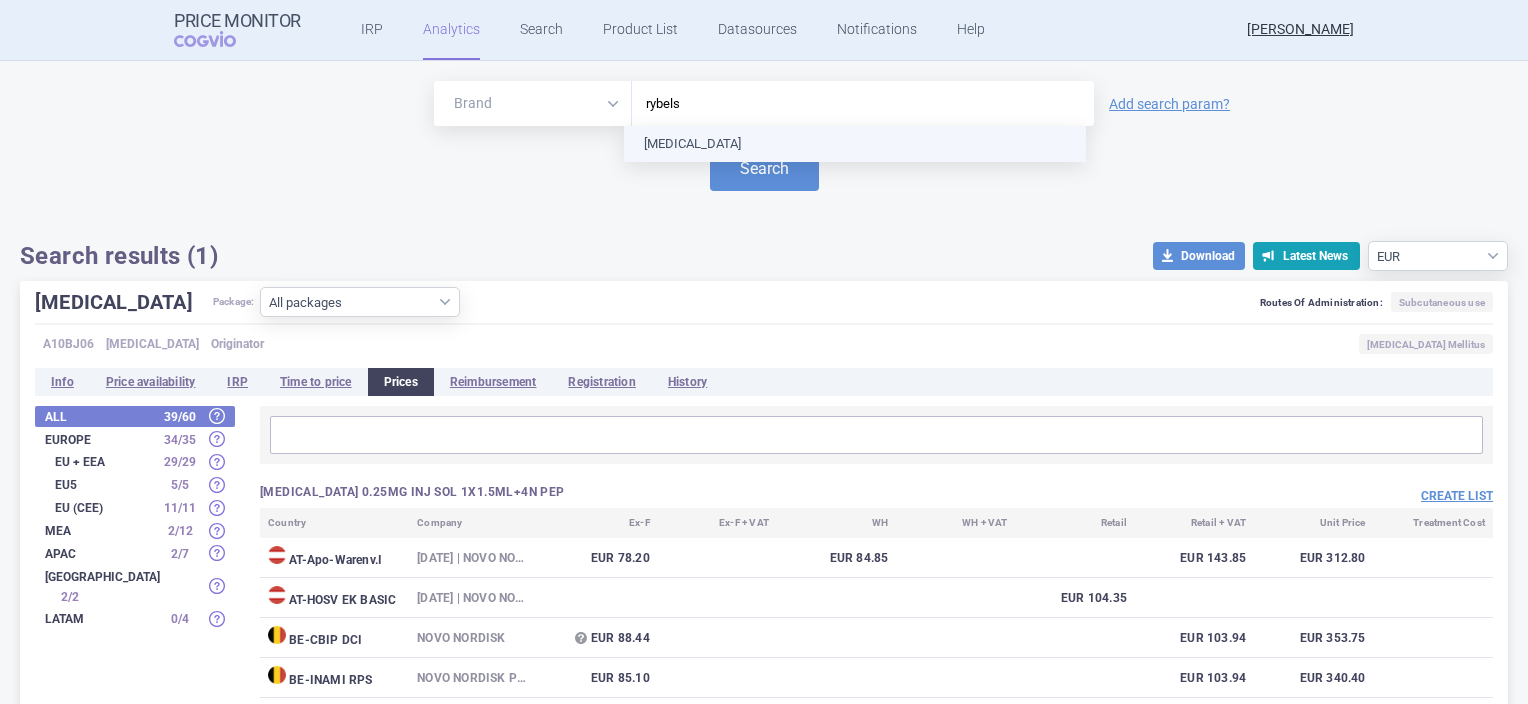 type on "rybelsu" 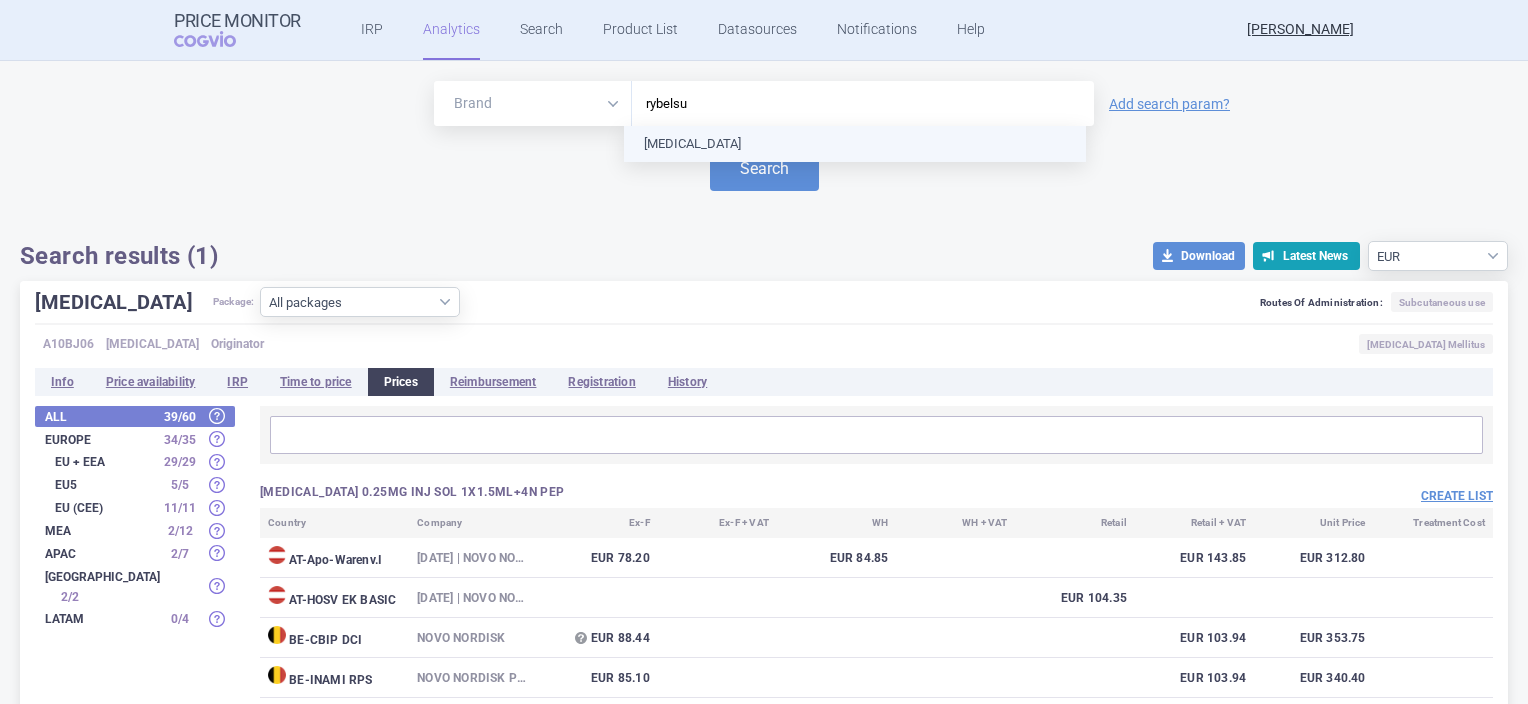 type 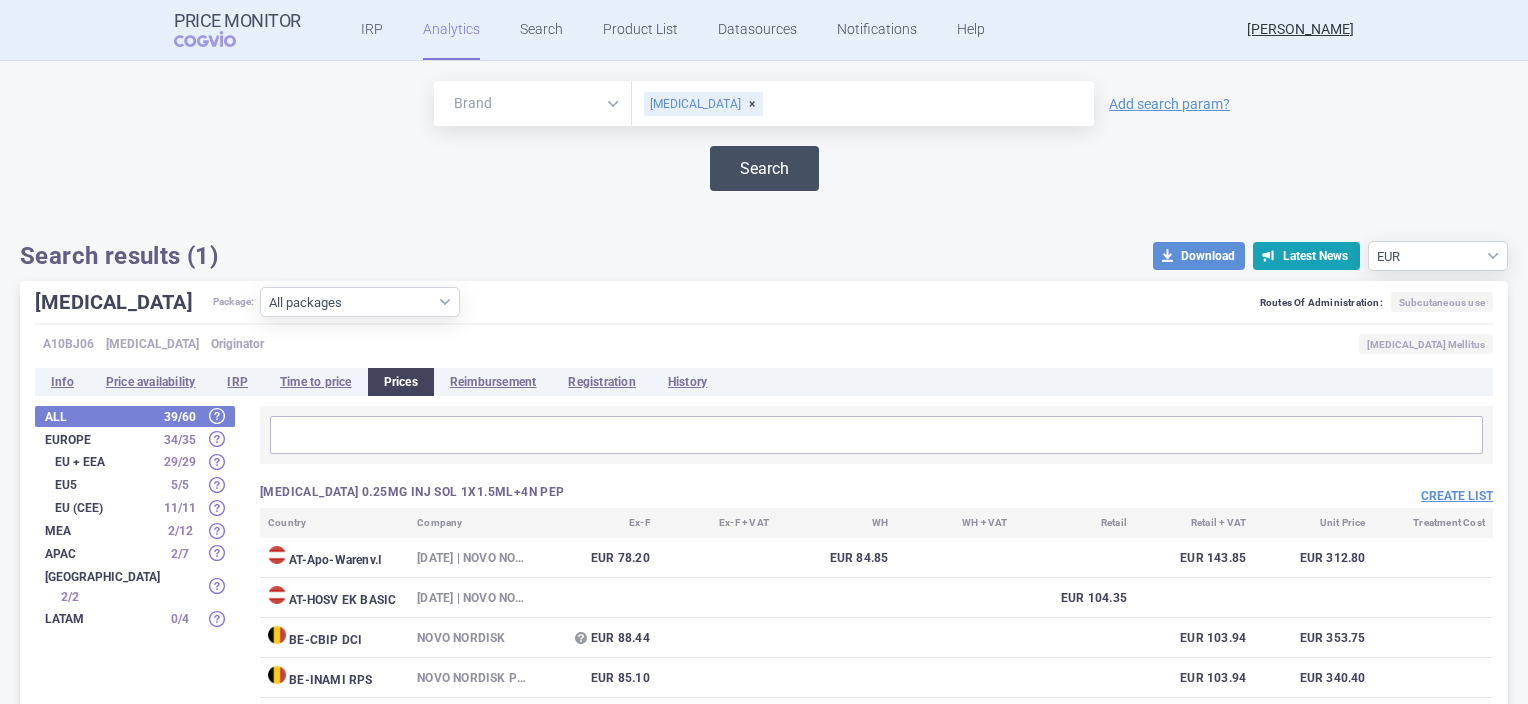 click on "Search" at bounding box center (764, 168) 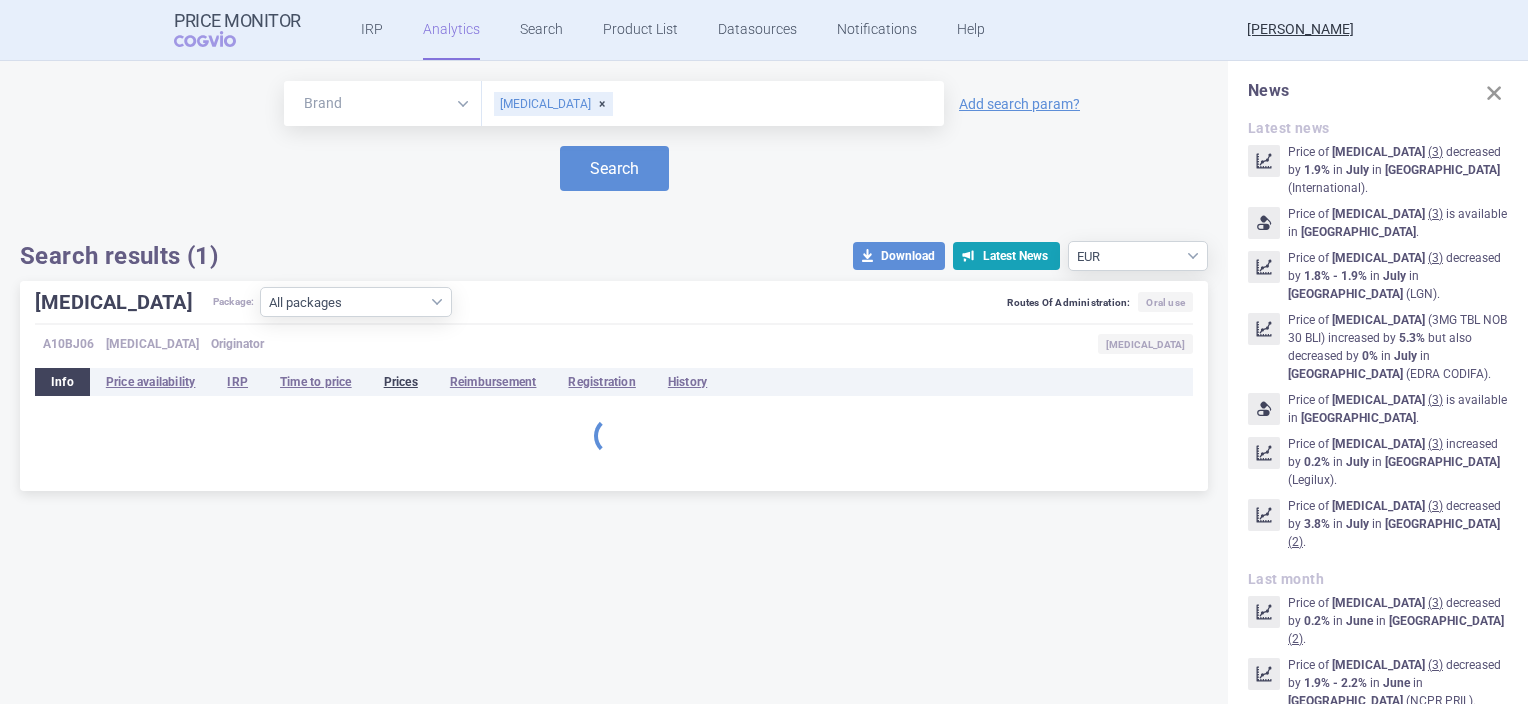 click on "Prices" at bounding box center [401, 382] 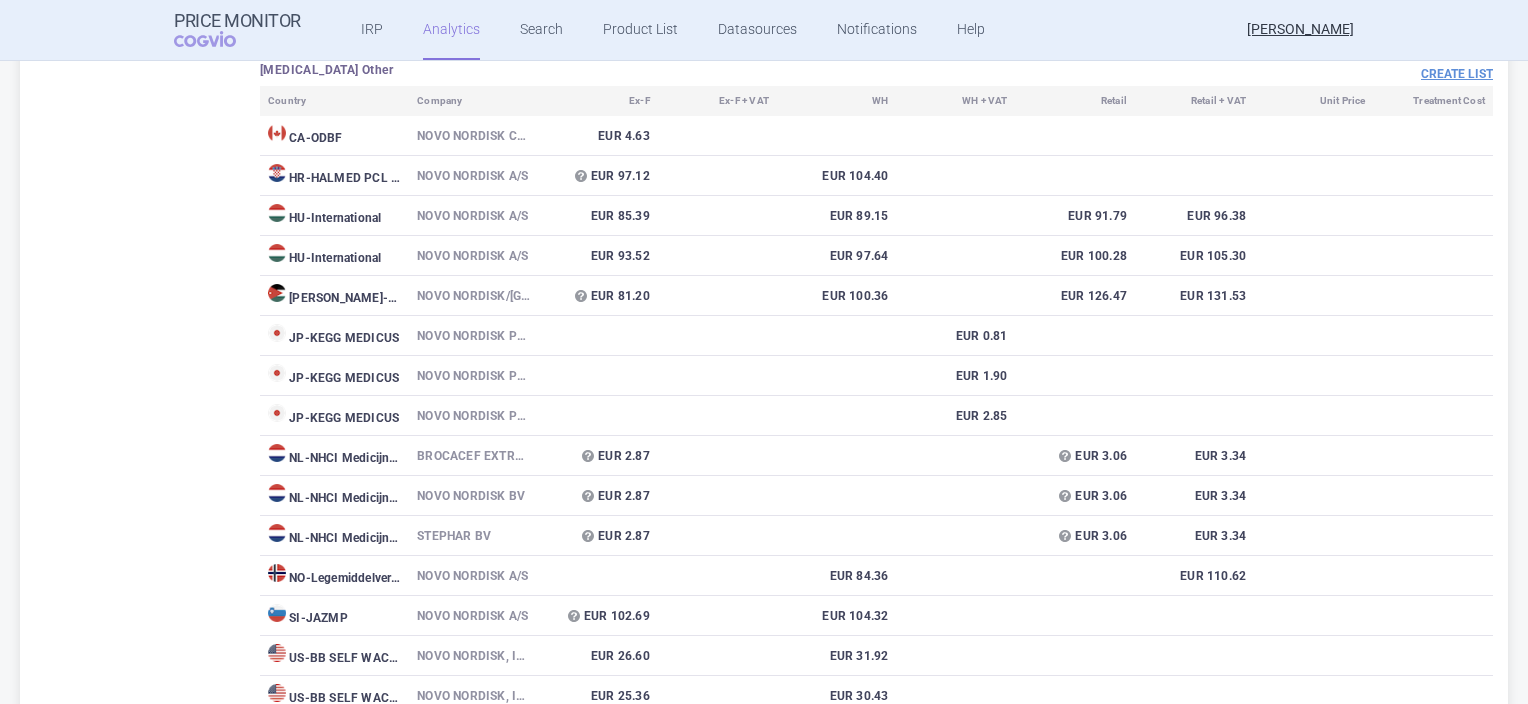 scroll, scrollTop: 9842, scrollLeft: 0, axis: vertical 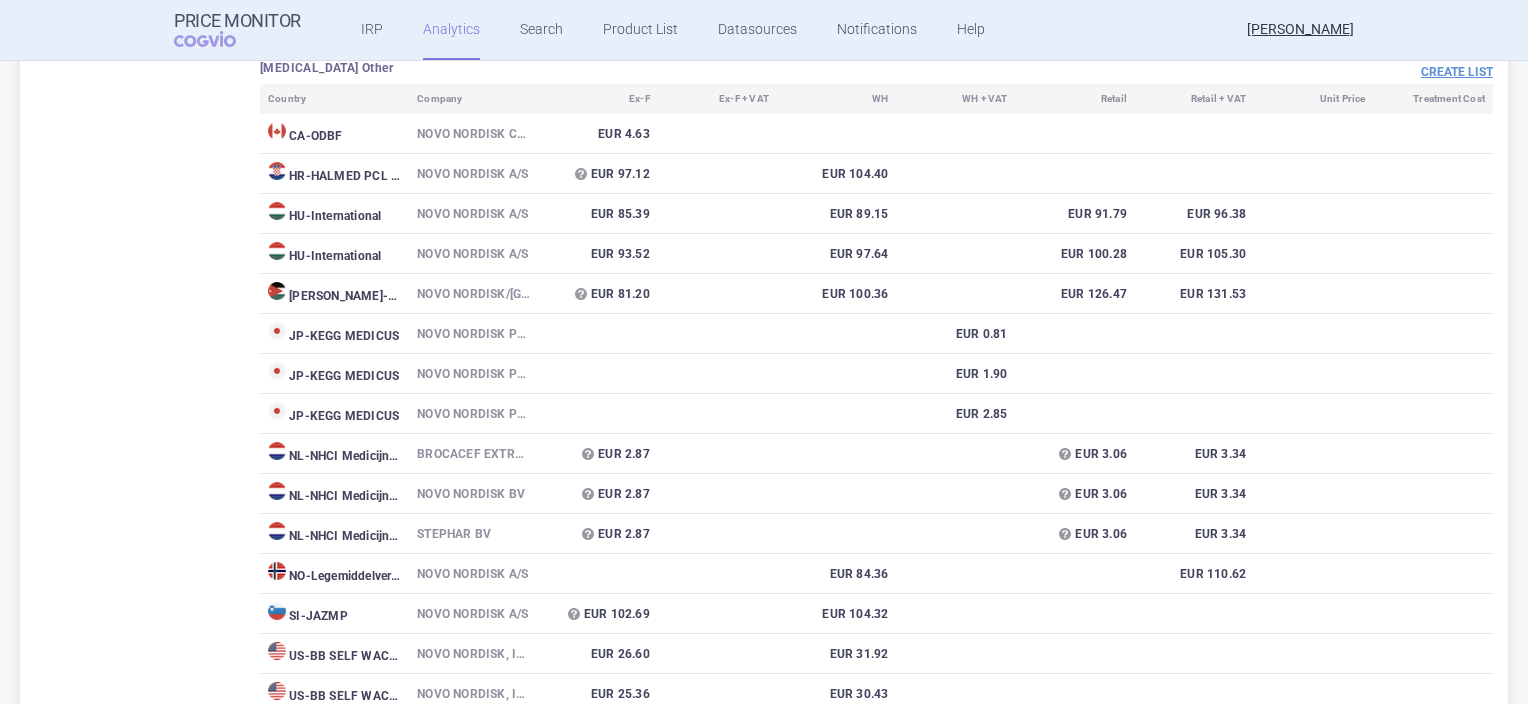 click on "EUR 0.81" at bounding box center [955, 334] 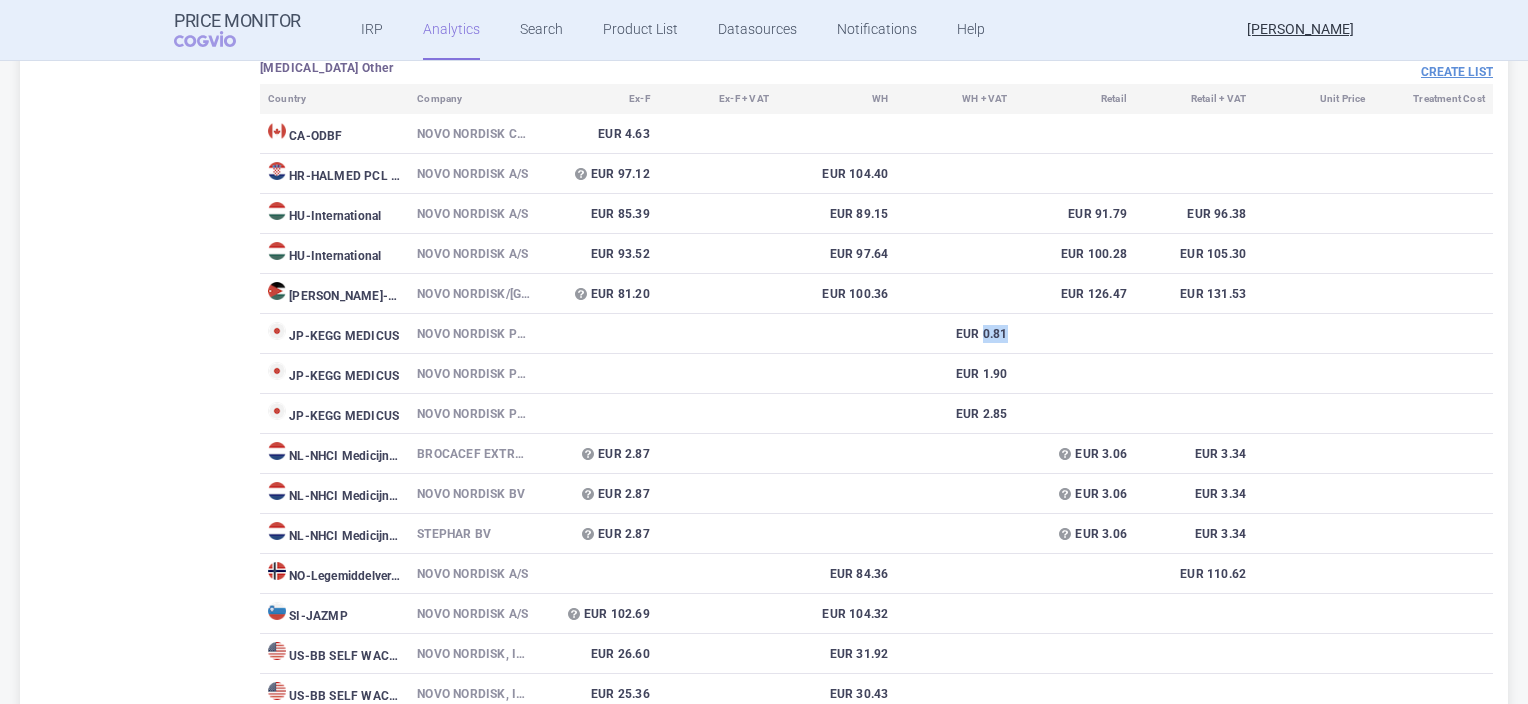 click on "EUR 0.81" at bounding box center [955, 334] 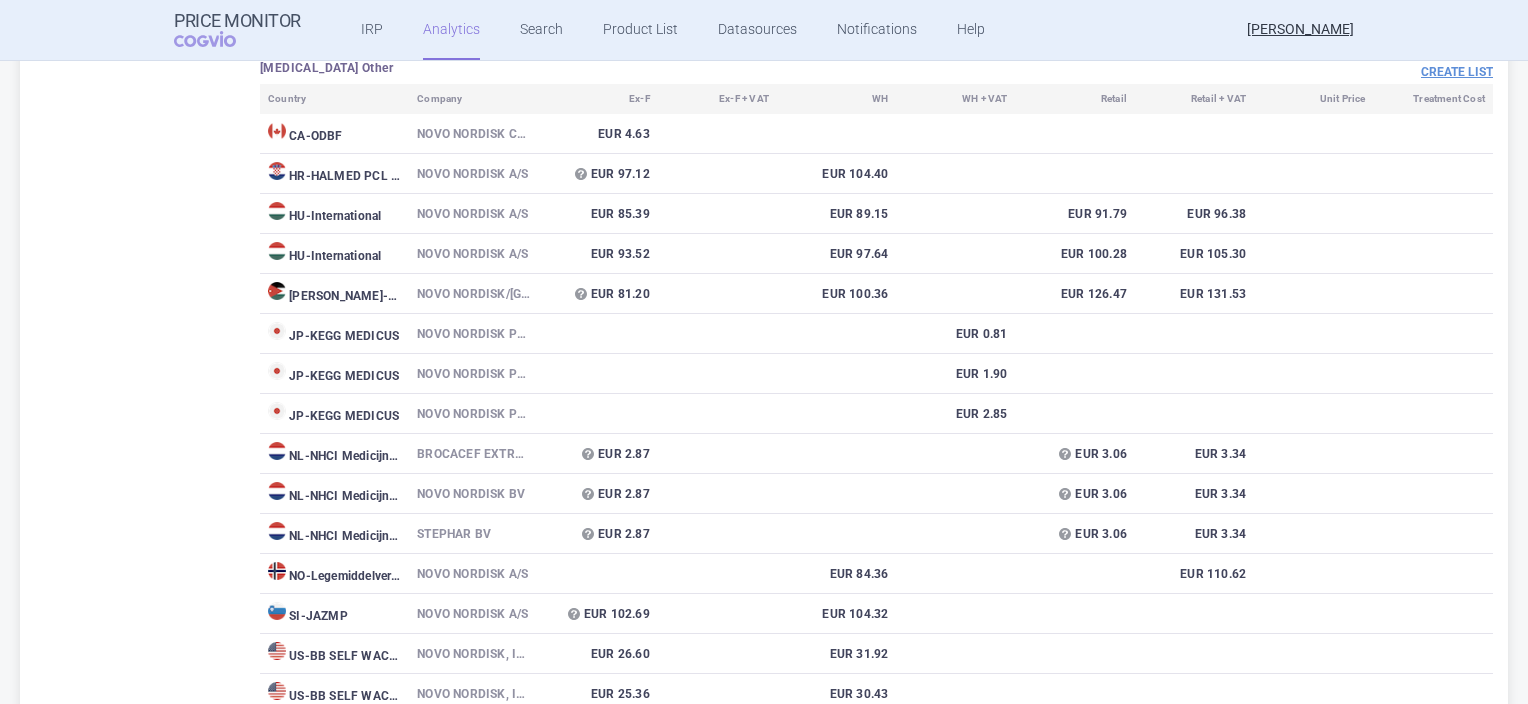 click on "JP  -  KEGG MEDICUS" at bounding box center [334, 334] 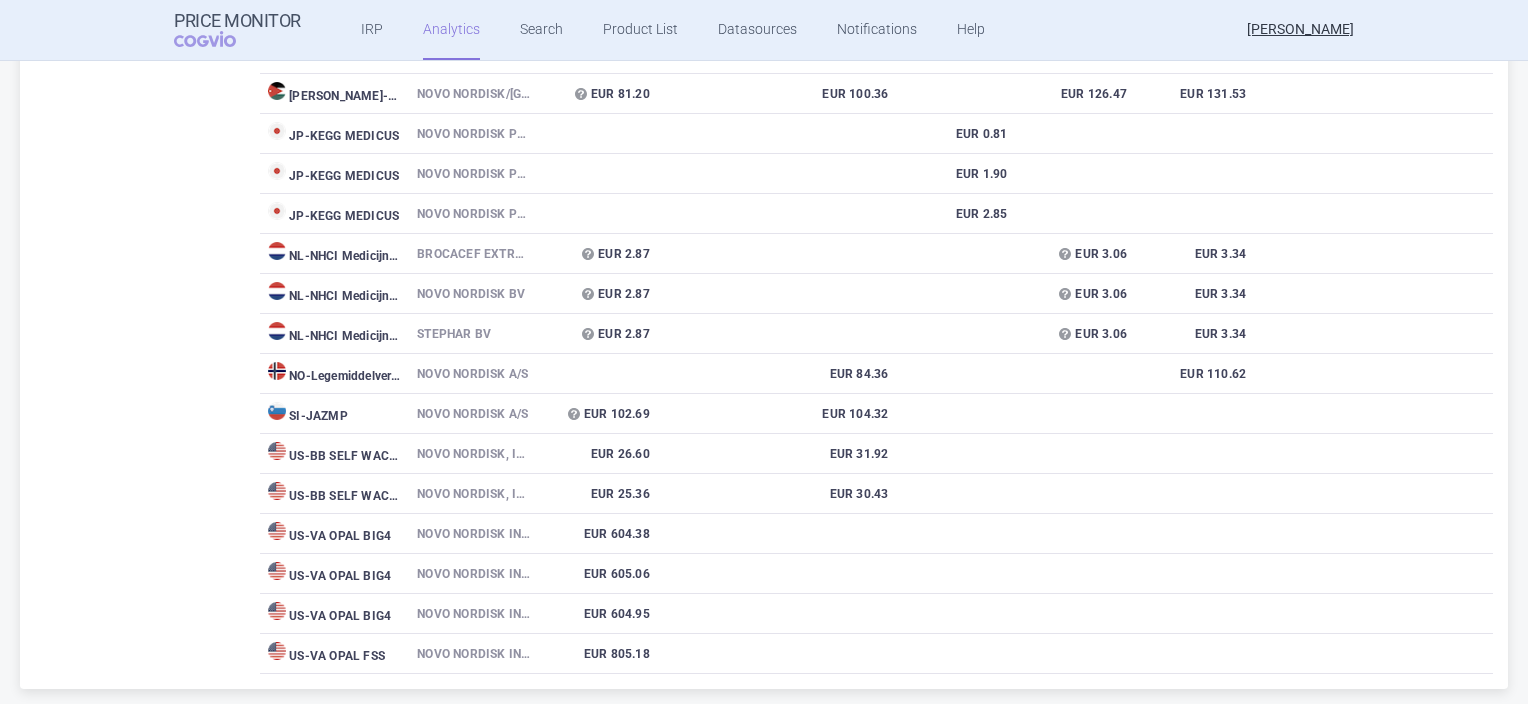scroll, scrollTop: 9042, scrollLeft: 0, axis: vertical 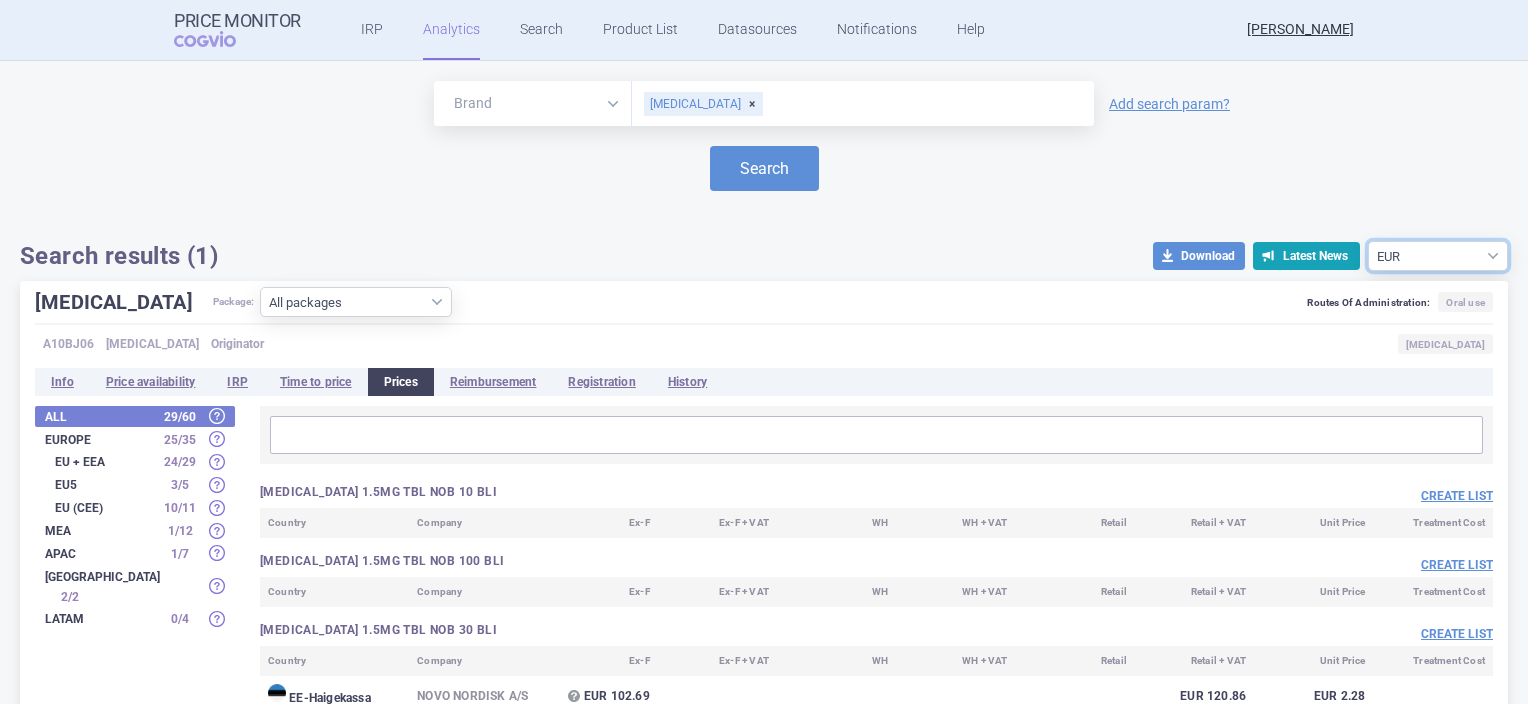 click on "Source currency EUR USD" at bounding box center [1438, 256] 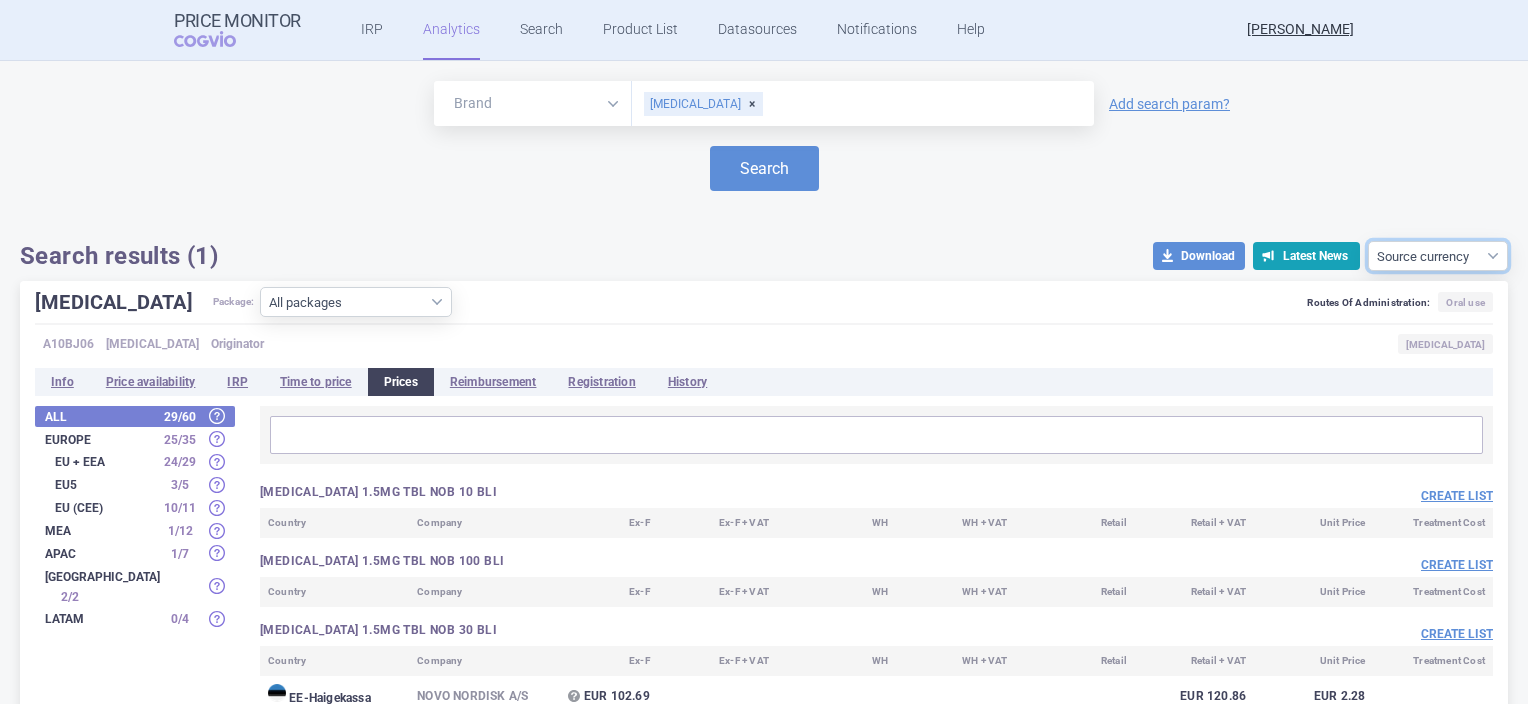 click on "Source currency EUR USD" at bounding box center [1438, 256] 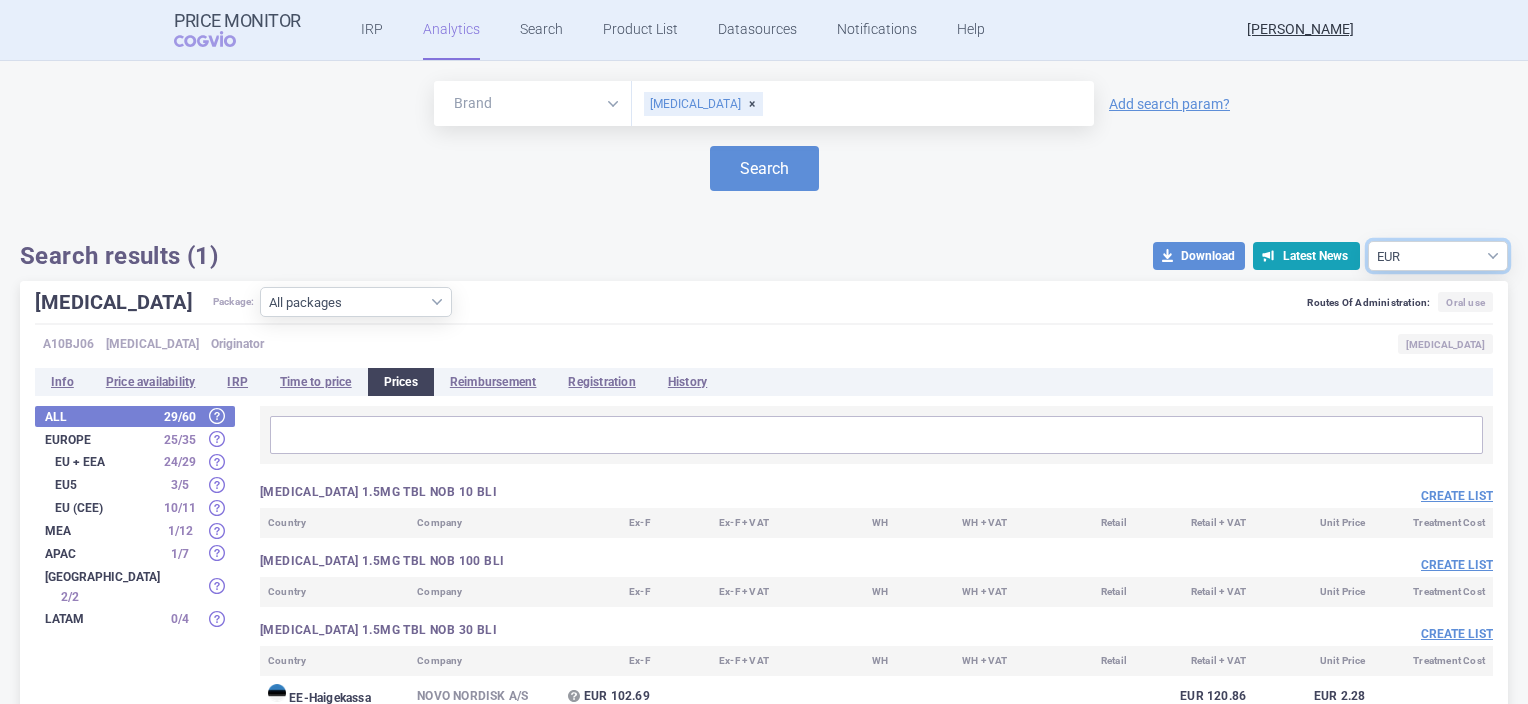 click on "Source currency EUR USD" at bounding box center (1438, 256) 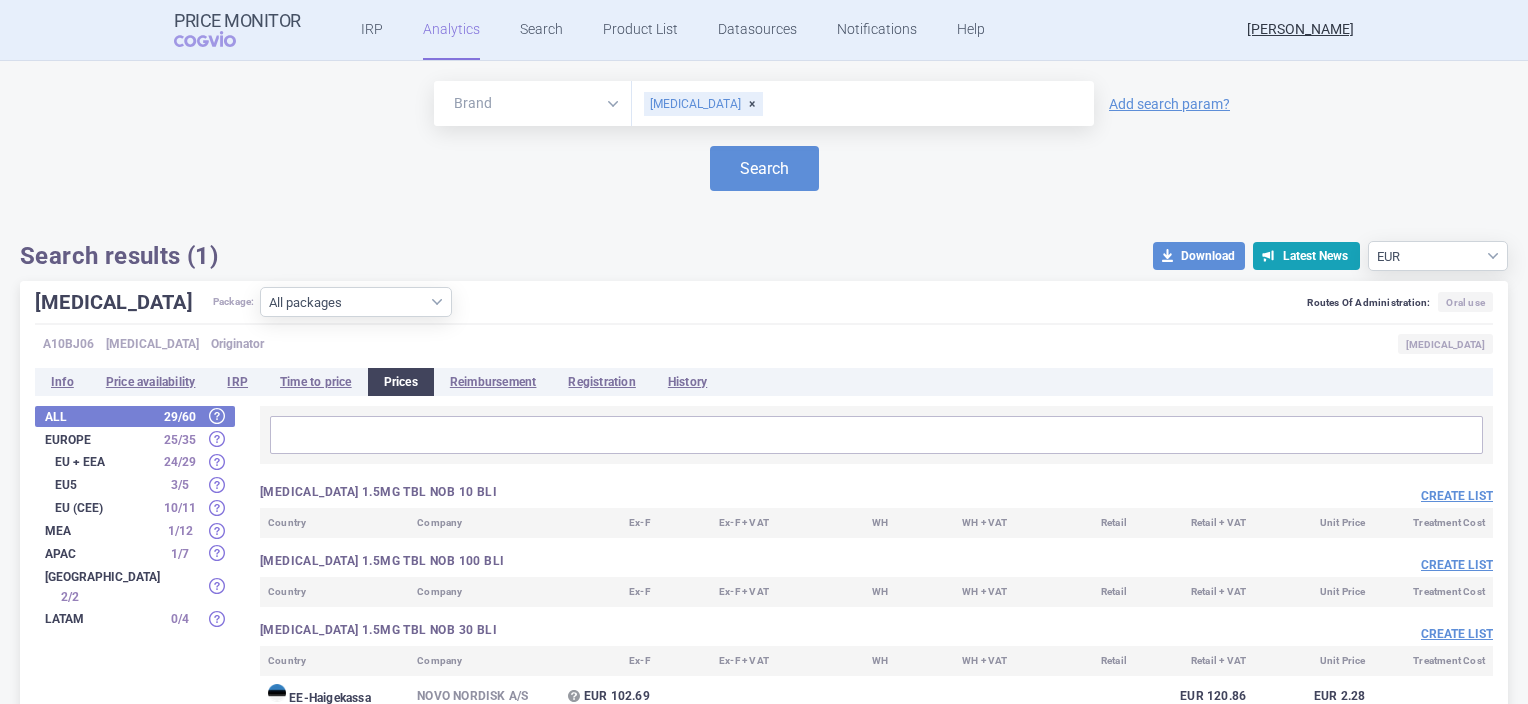 click on "A10BJ06   [MEDICAL_DATA]   Originator [MEDICAL_DATA]" at bounding box center [764, 345] 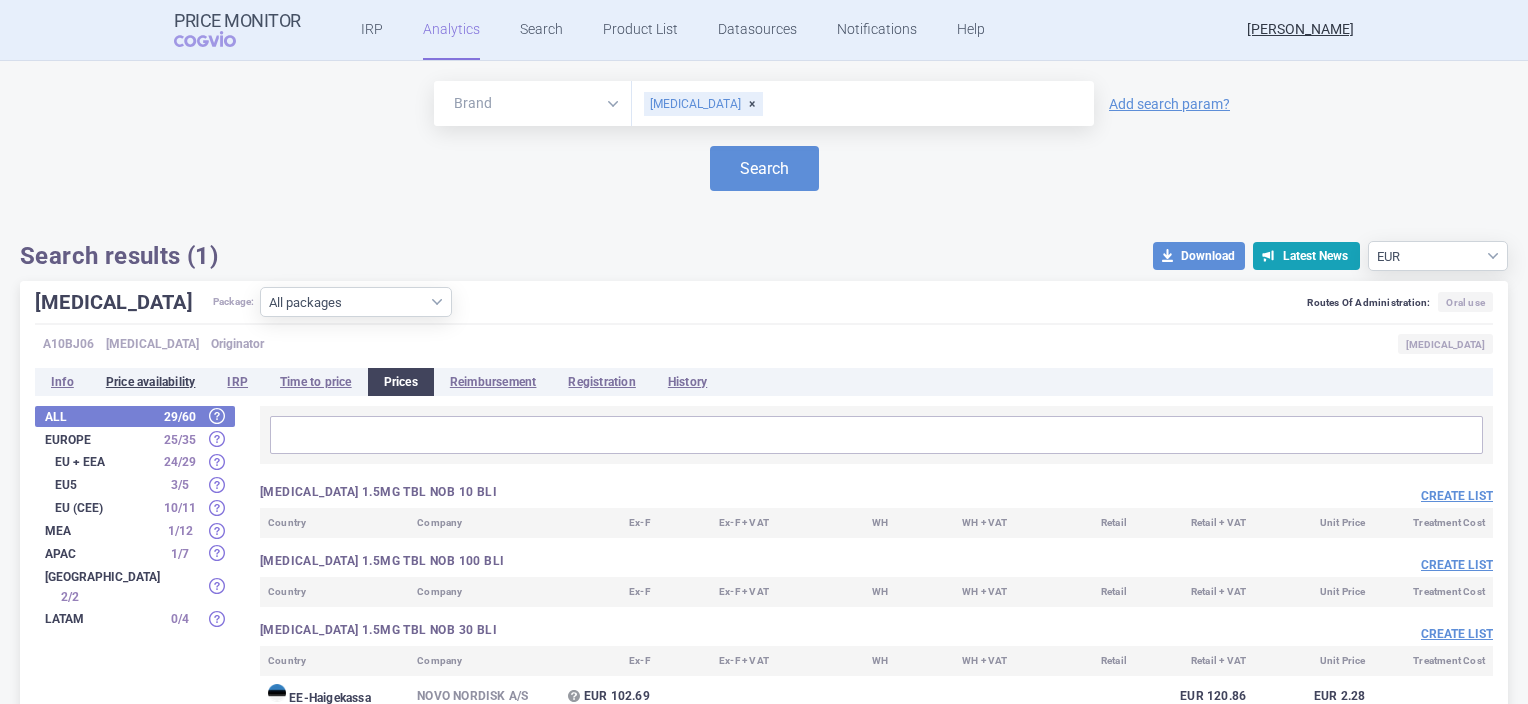 click on "Price availability" at bounding box center [151, 382] 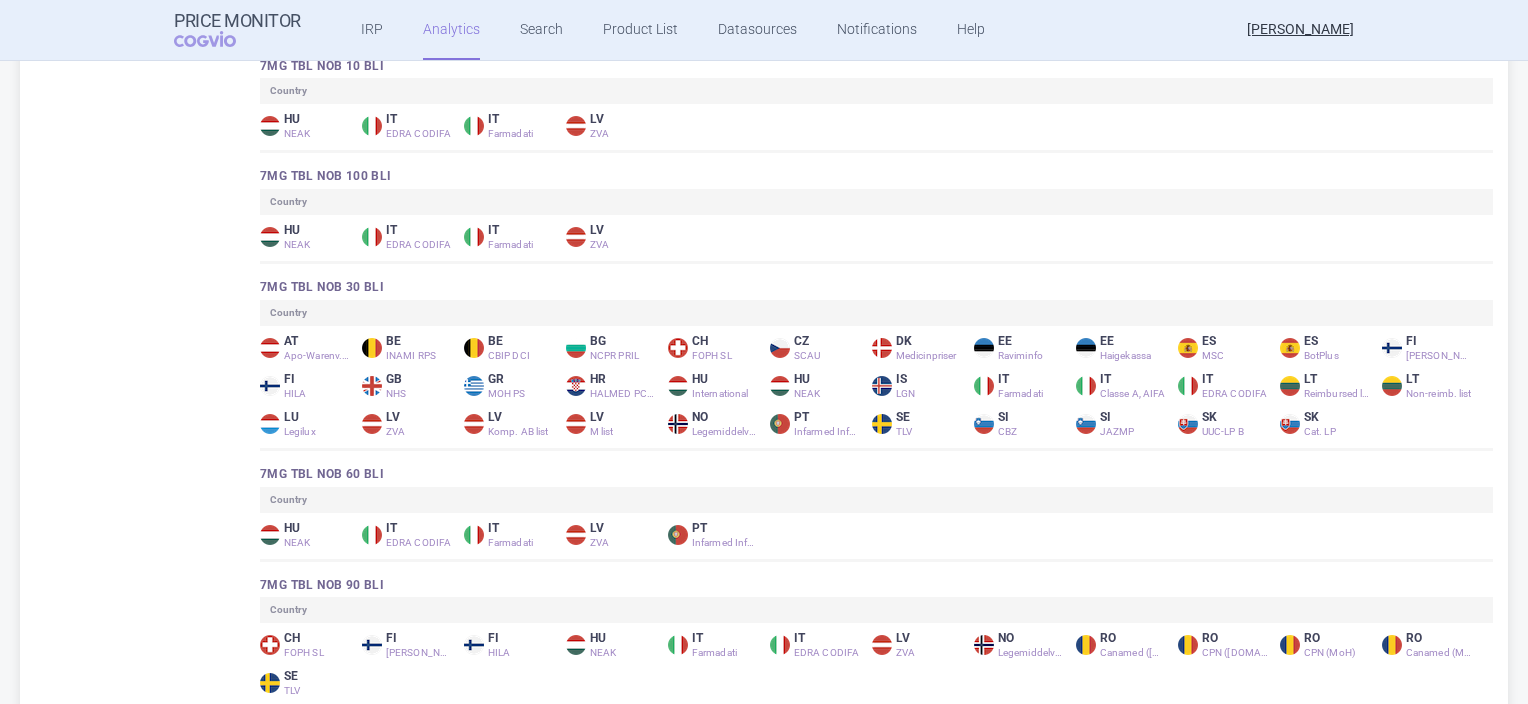 scroll, scrollTop: 4990, scrollLeft: 0, axis: vertical 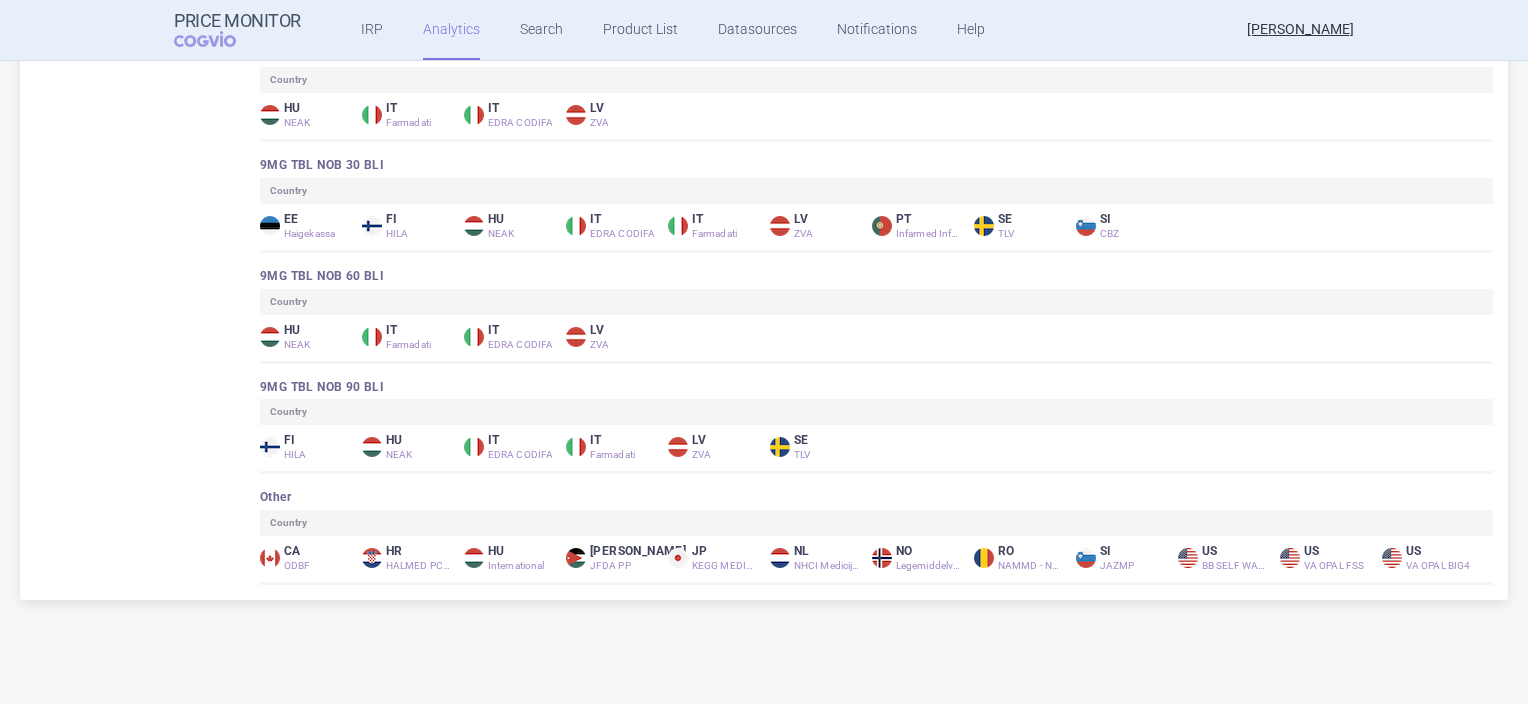 click on "[PERSON_NAME] MEDICUS" at bounding box center (713, 558) 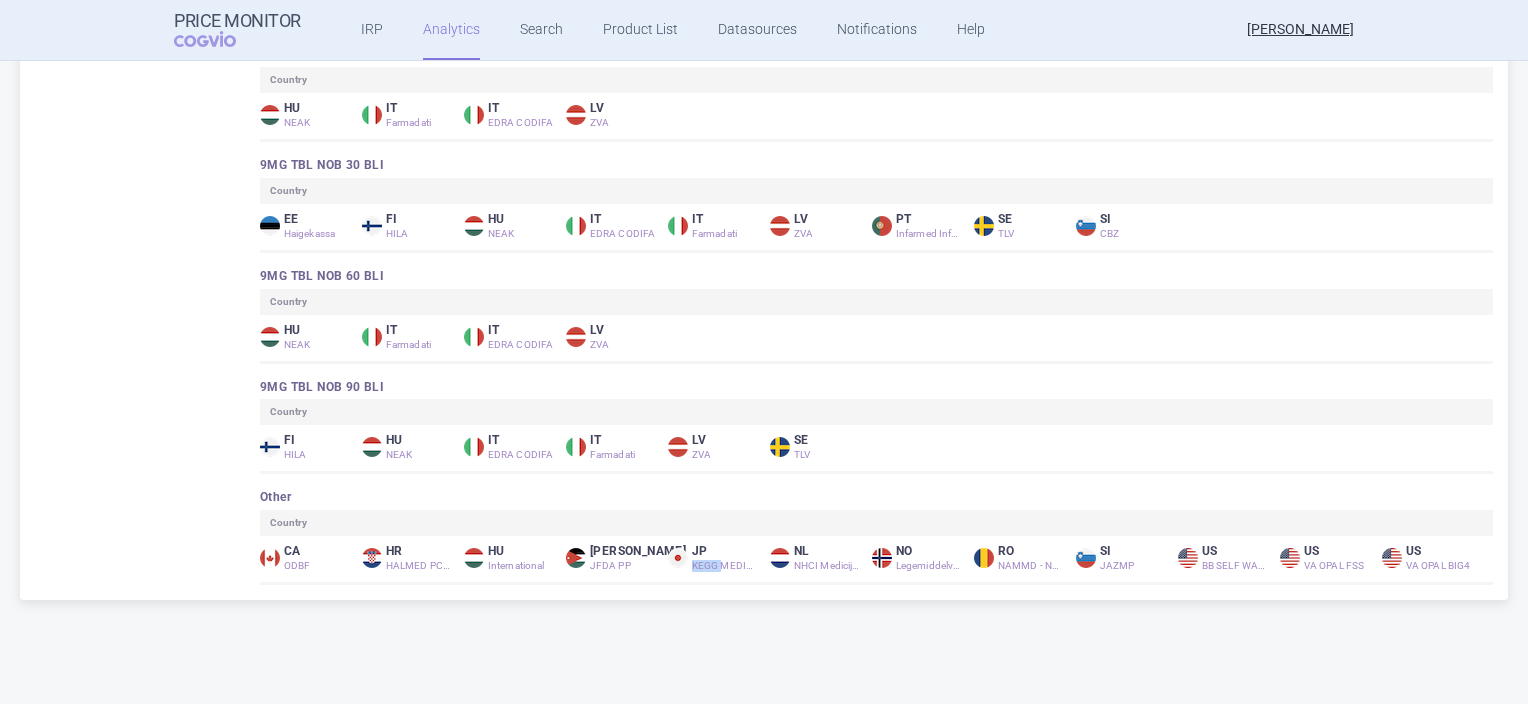 click on "KEGG MEDICUS" at bounding box center (725, 566) 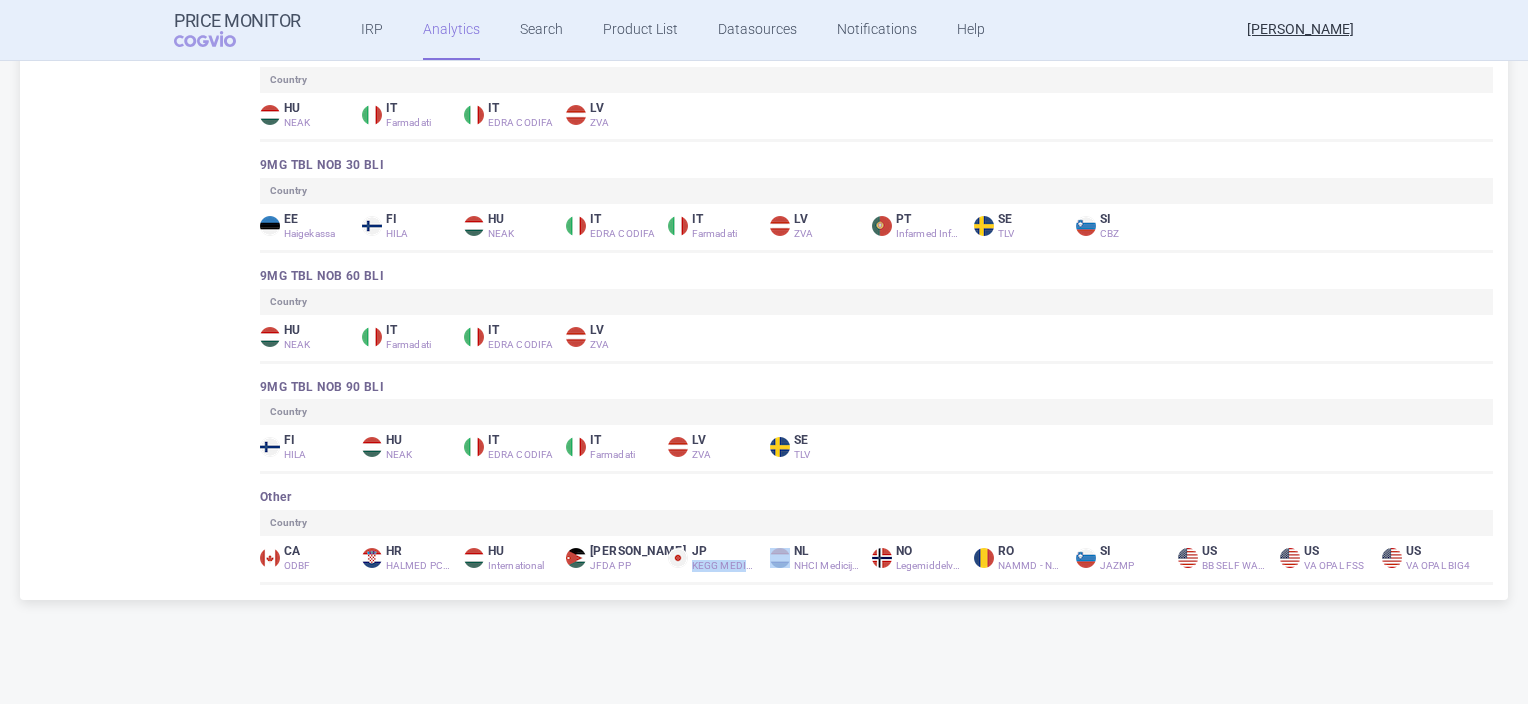 click on "KEGG MEDICUS" at bounding box center (725, 566) 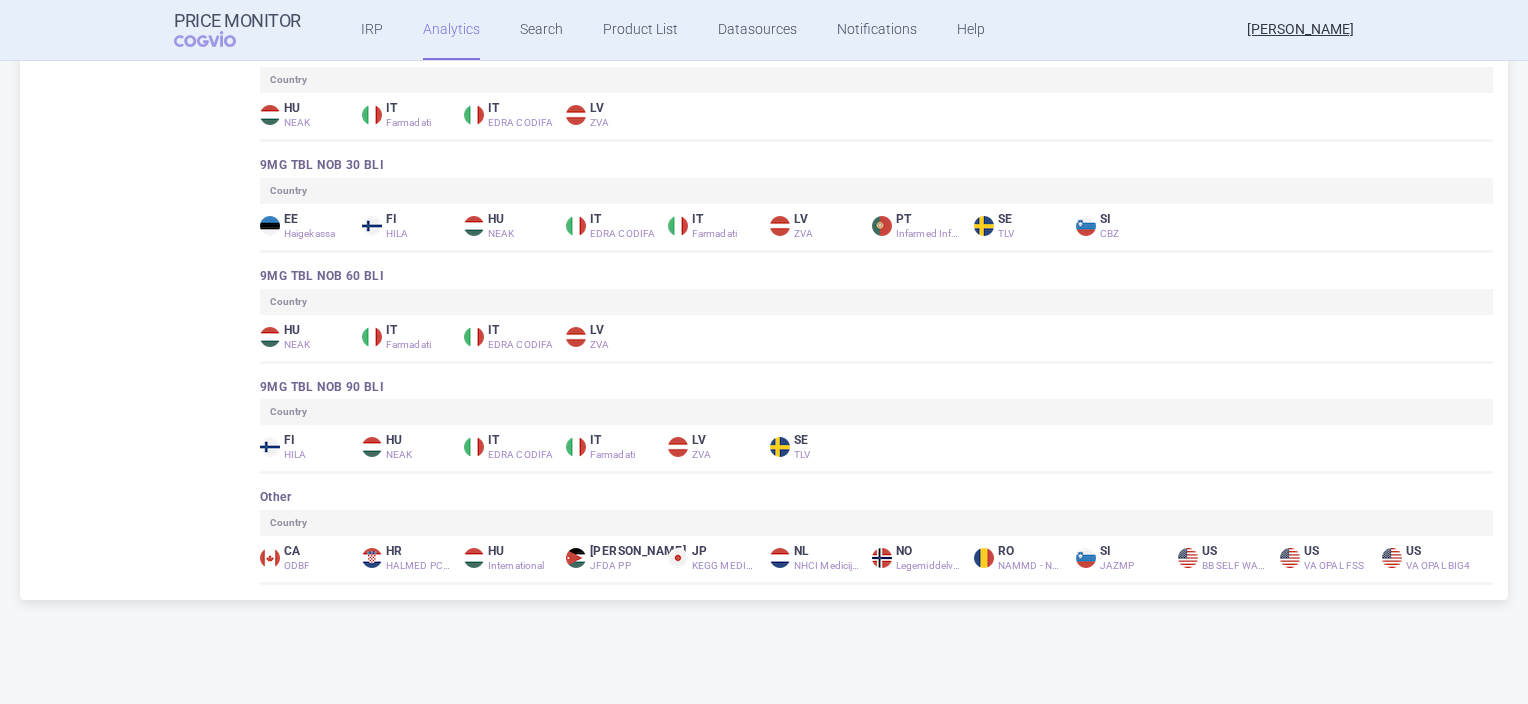 drag, startPoint x: 710, startPoint y: 612, endPoint x: 727, endPoint y: 659, distance: 49.979996 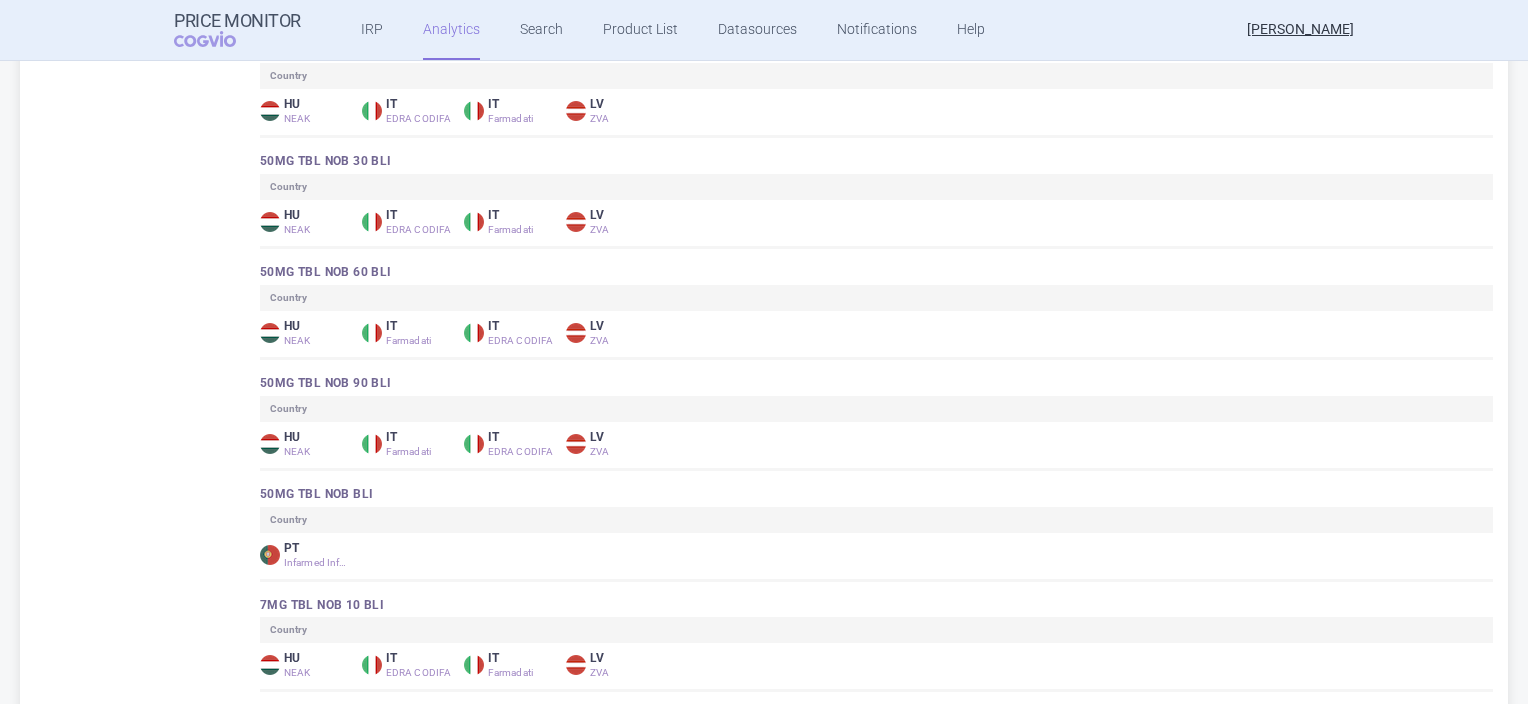 scroll, scrollTop: 3190, scrollLeft: 0, axis: vertical 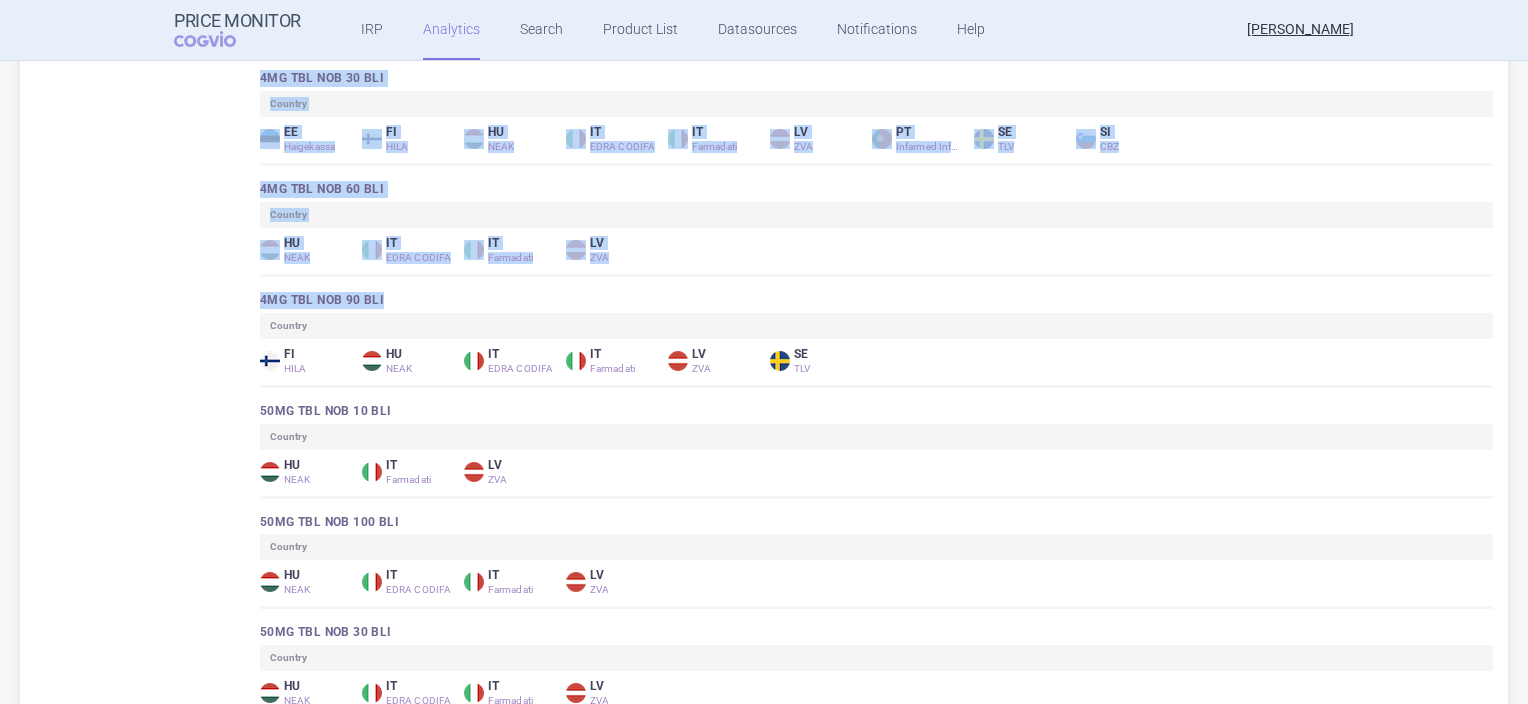 drag, startPoint x: 1483, startPoint y: 195, endPoint x: 1443, endPoint y: 72, distance: 129.34064 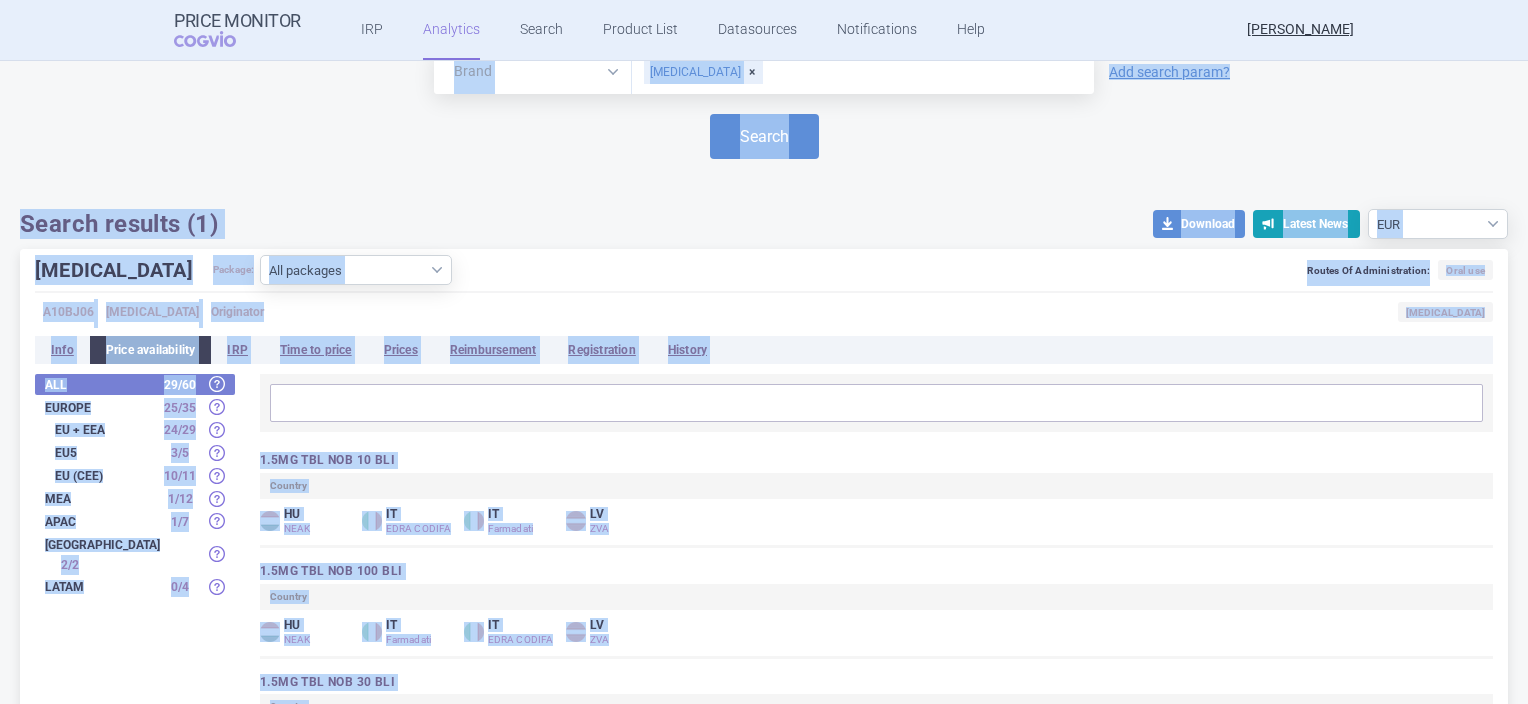 scroll, scrollTop: 0, scrollLeft: 0, axis: both 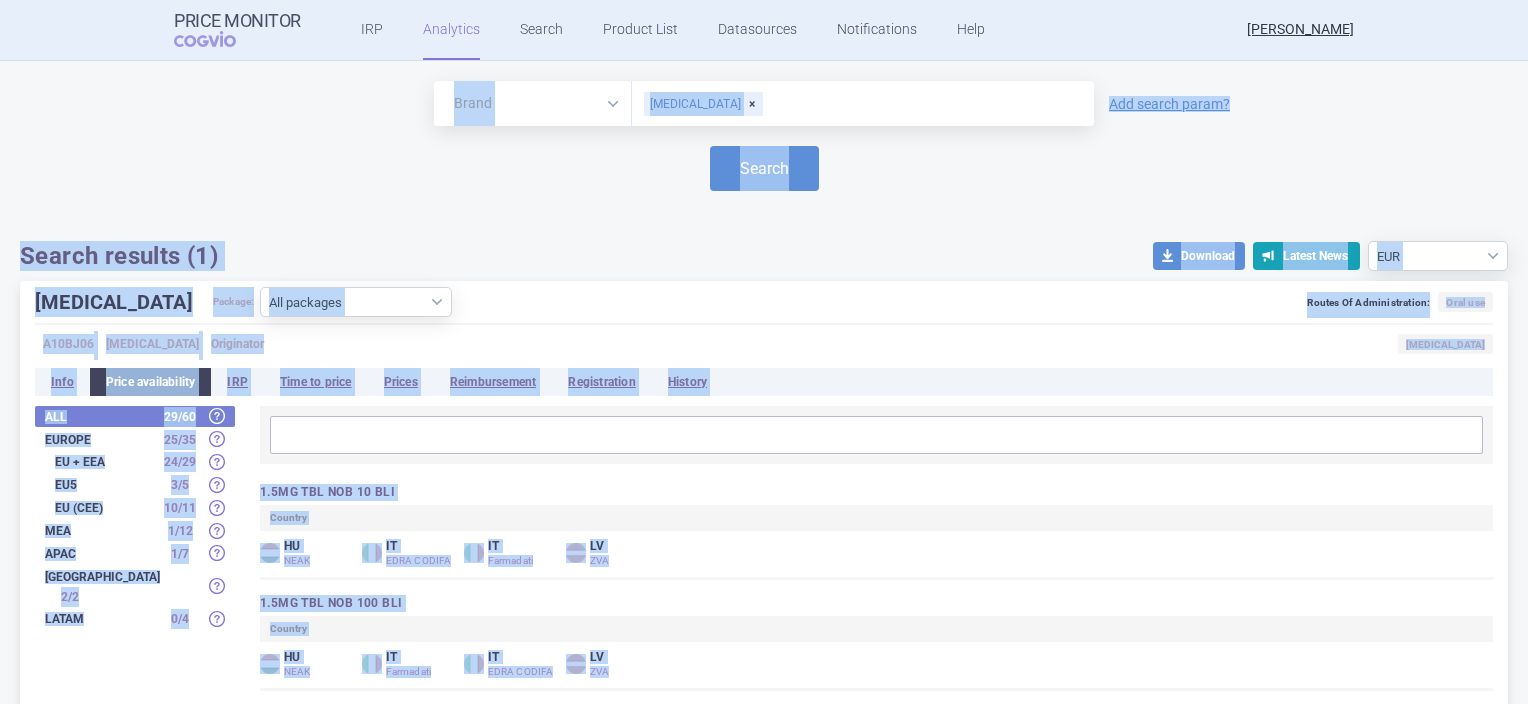 click on "Search" at bounding box center (764, 168) 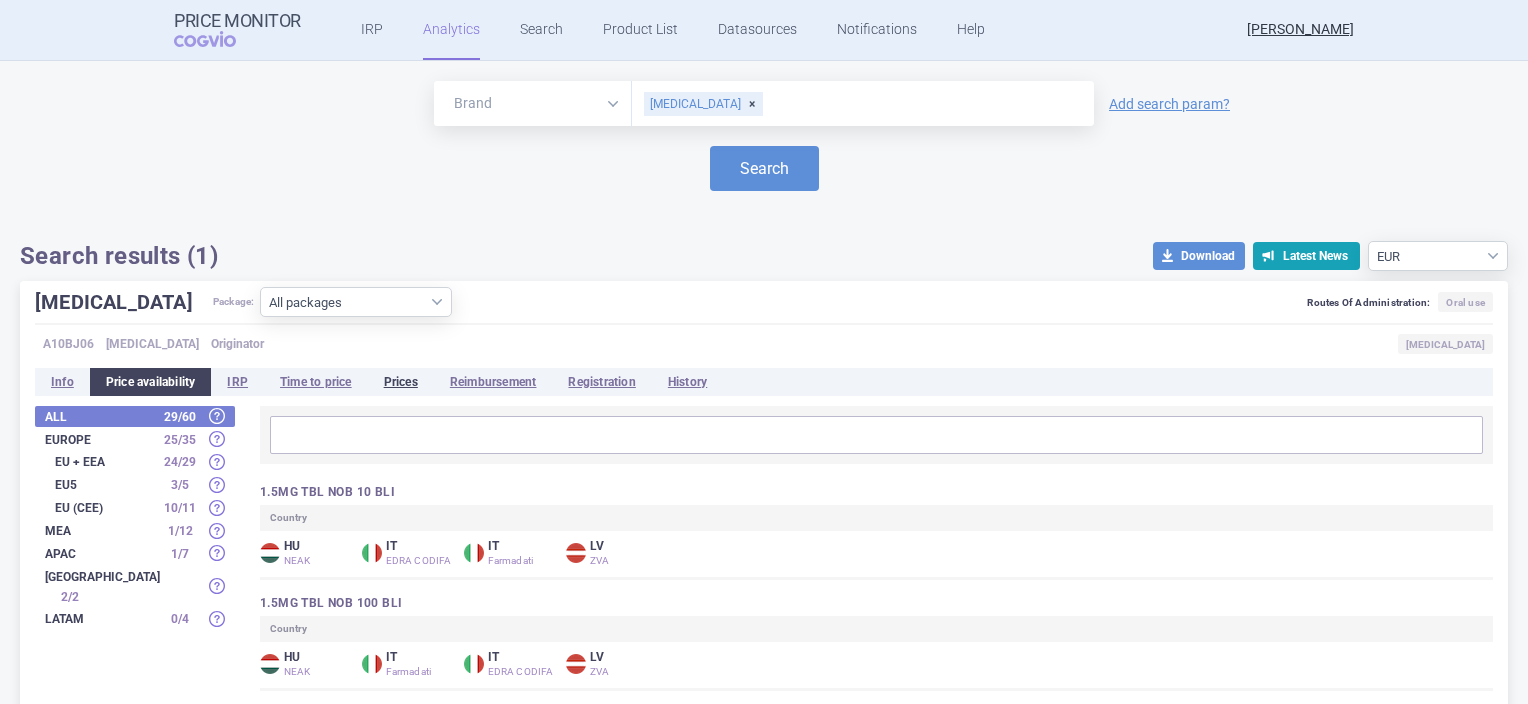 click on "Prices" at bounding box center (401, 382) 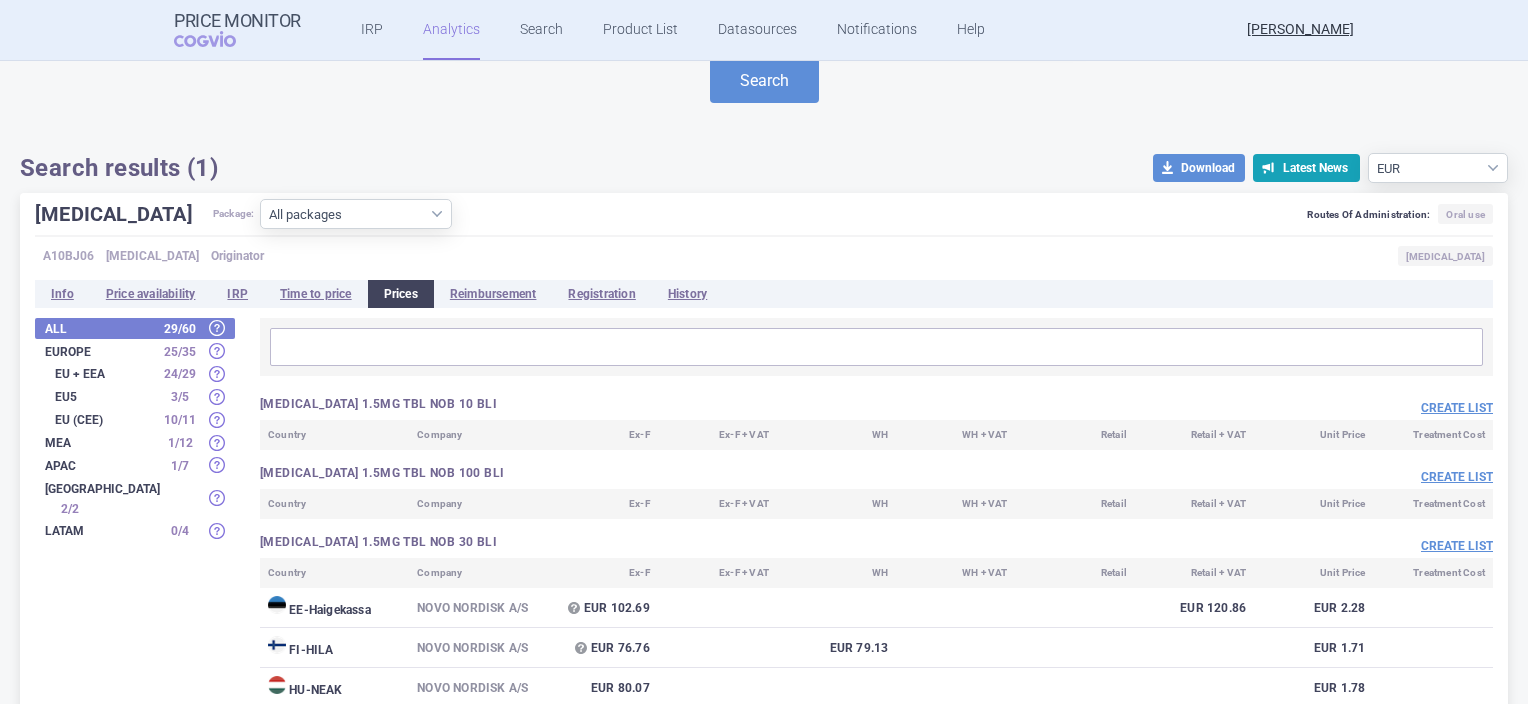 scroll, scrollTop: 100, scrollLeft: 0, axis: vertical 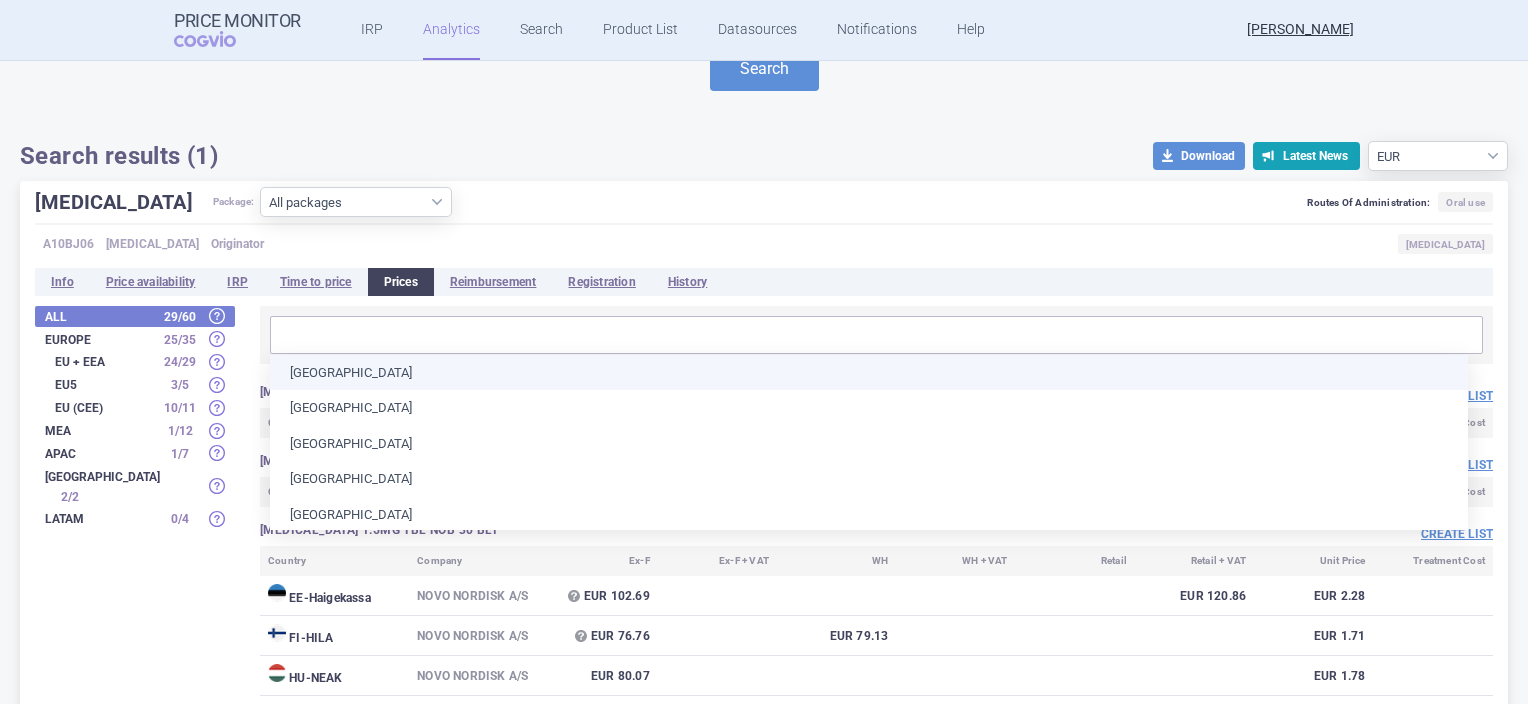 click at bounding box center (876, 335) 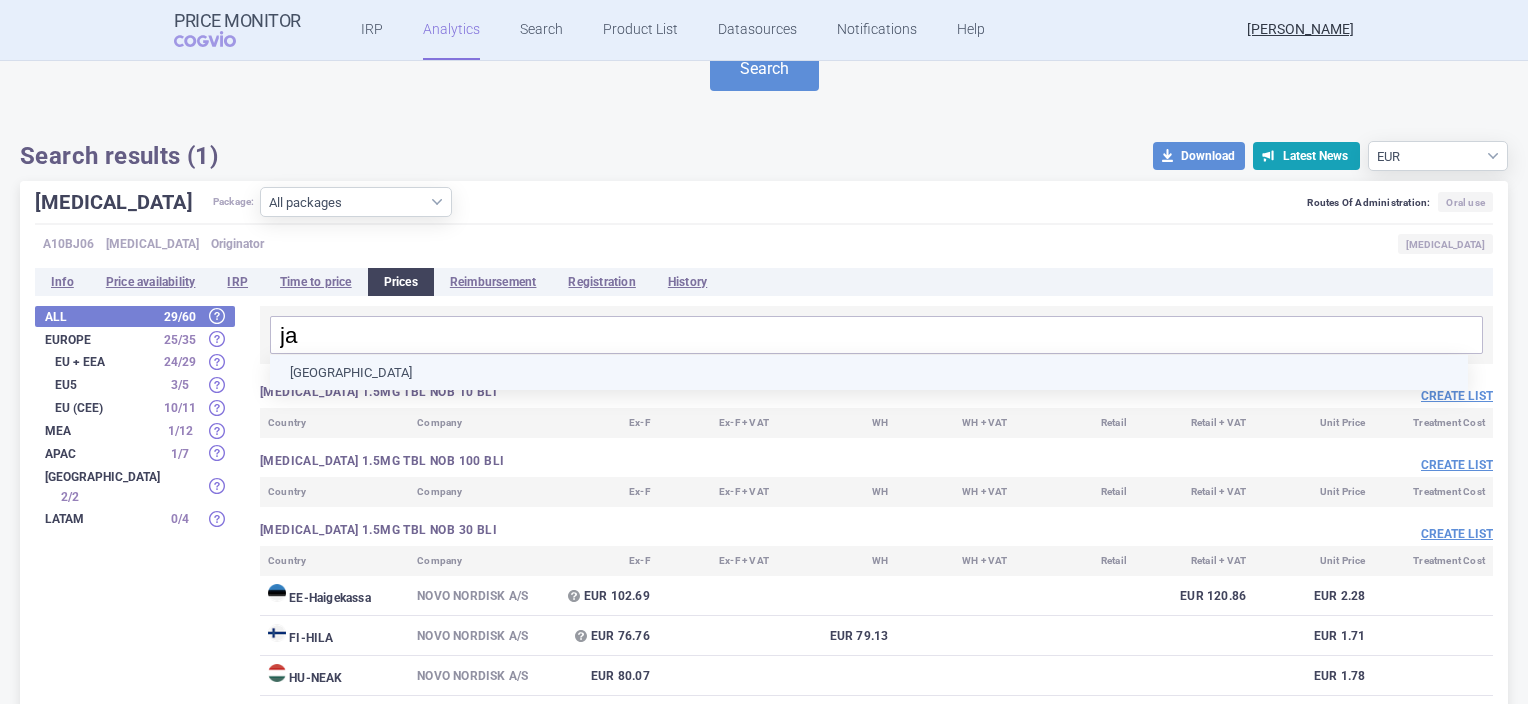 type on "jap" 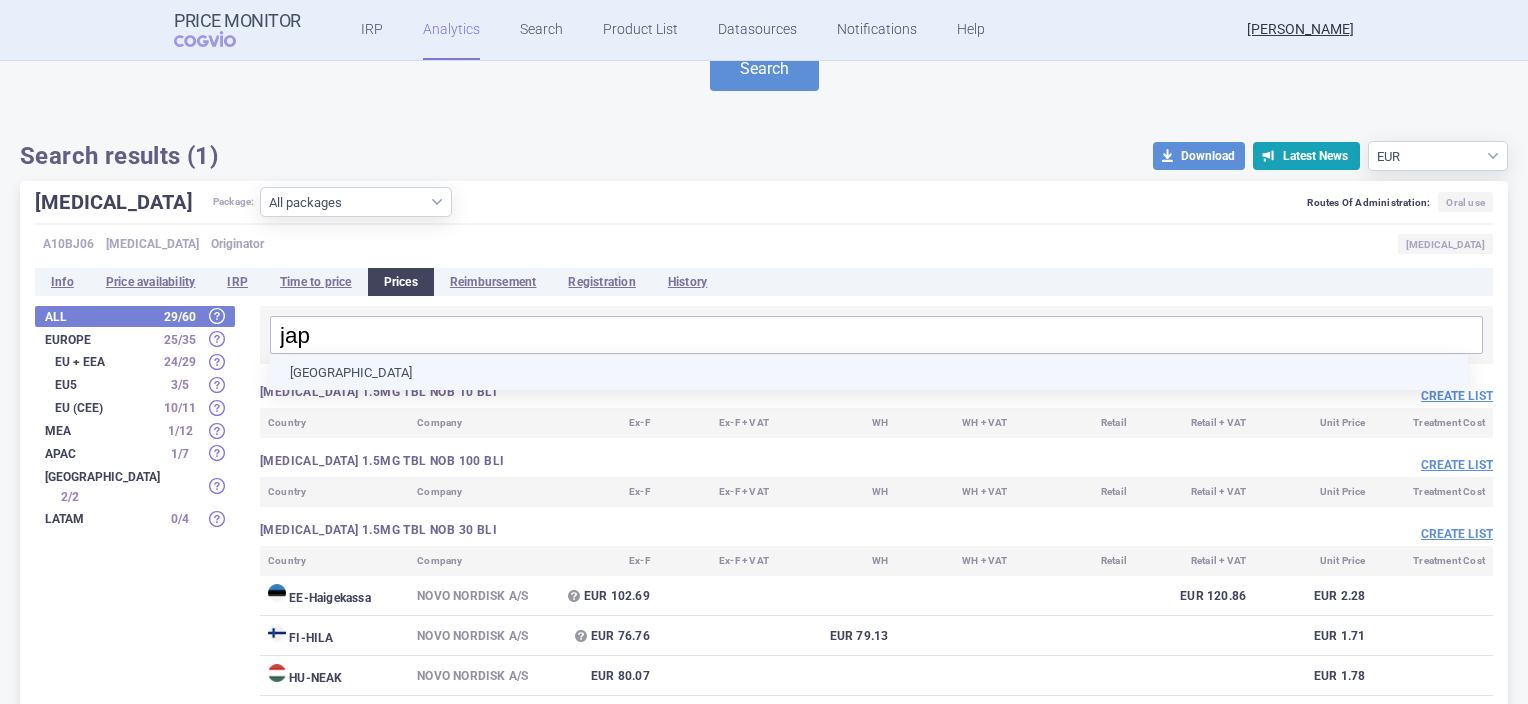type 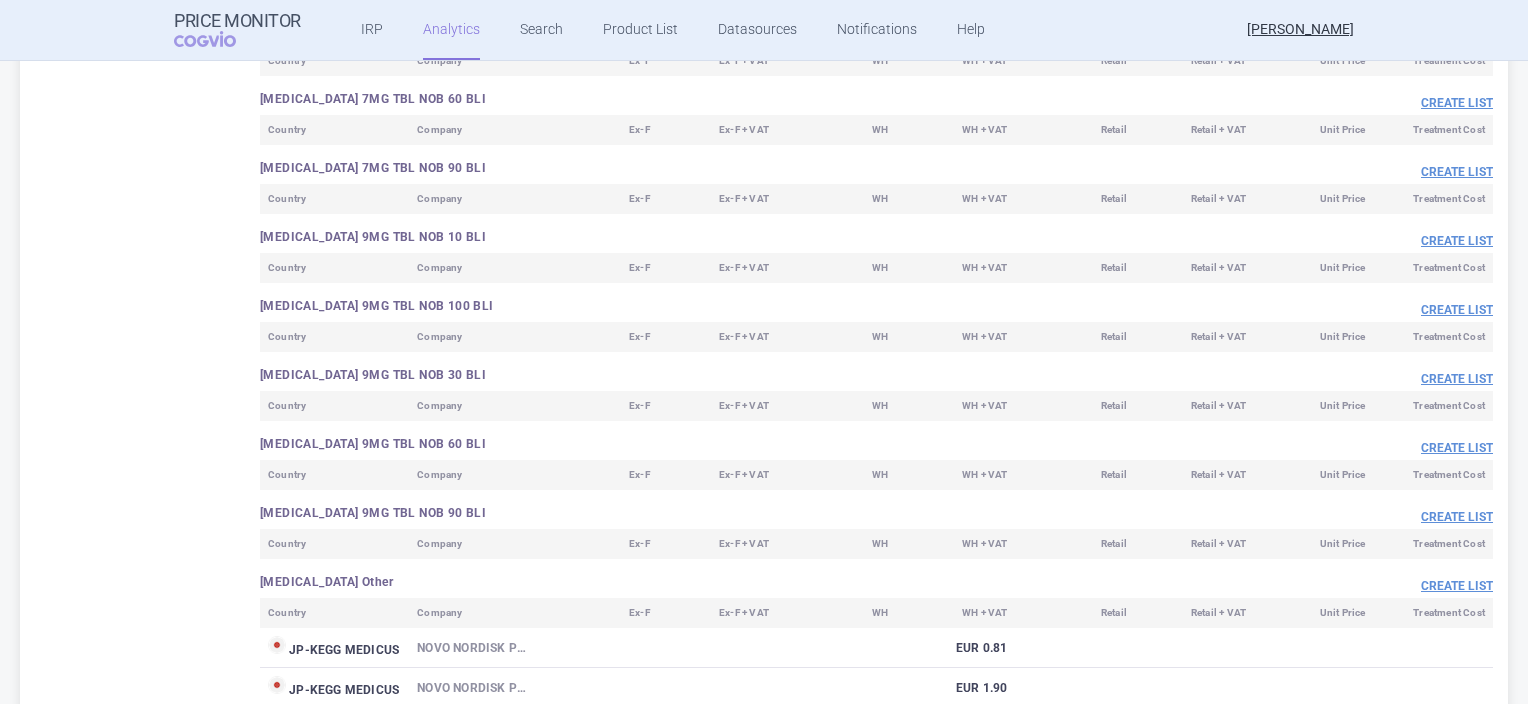 scroll, scrollTop: 2882, scrollLeft: 0, axis: vertical 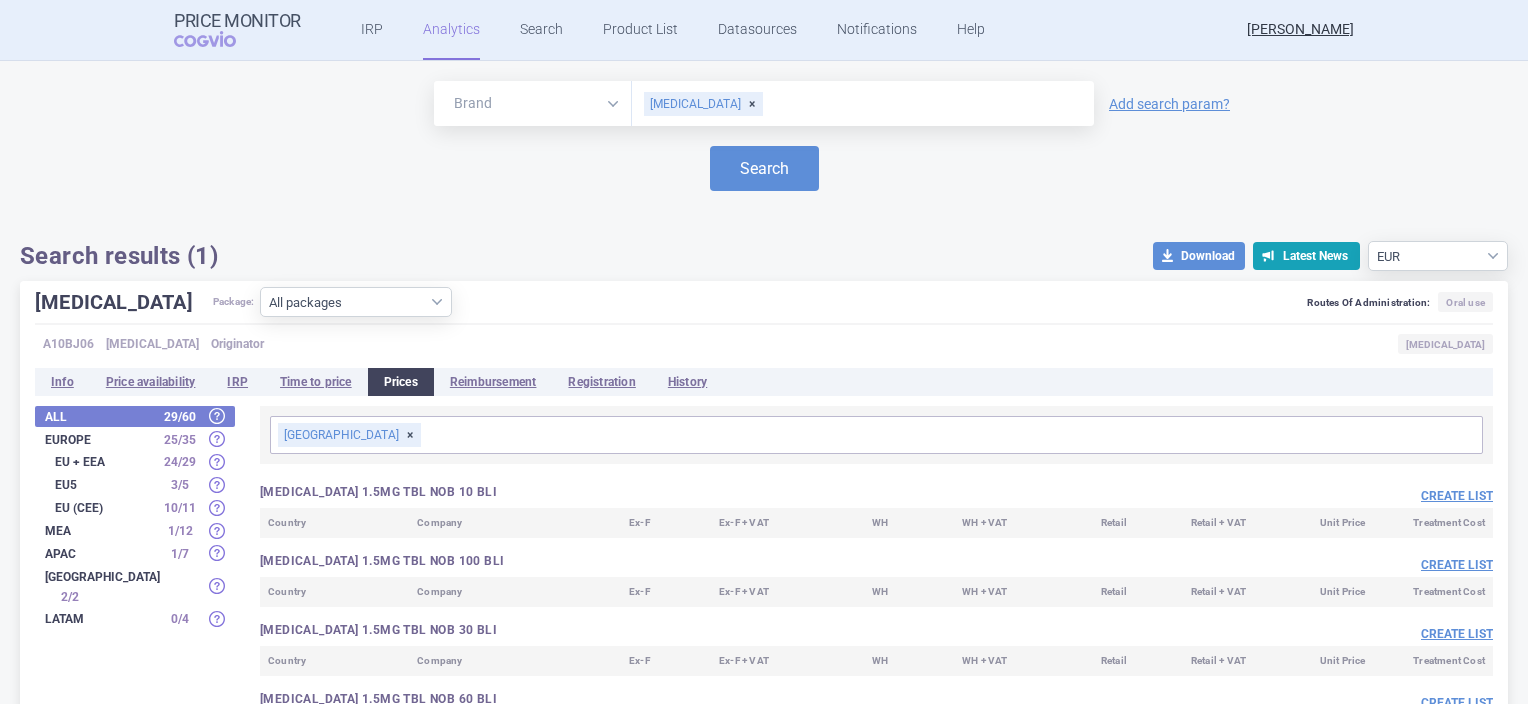 click on "[MEDICAL_DATA]" at bounding box center (863, 103) 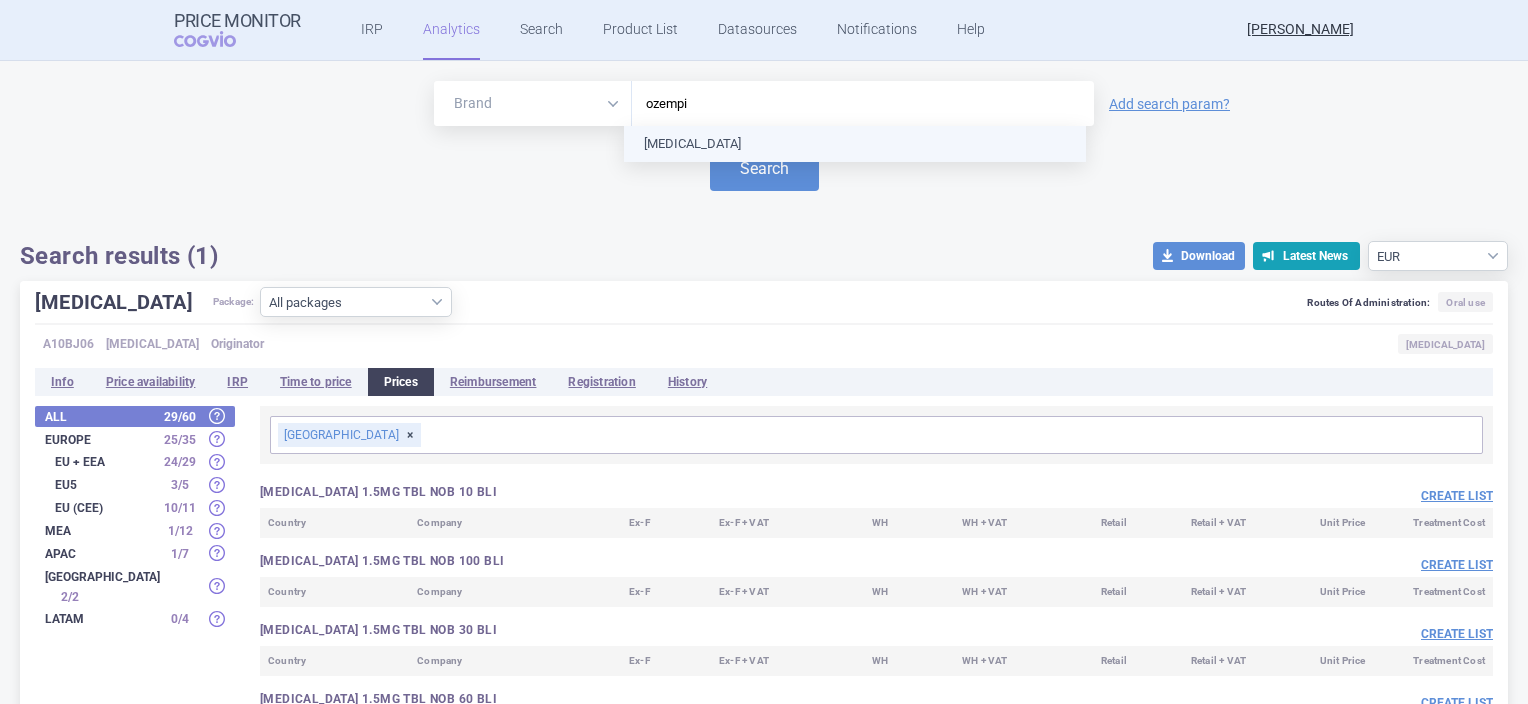 type on "[MEDICAL_DATA]" 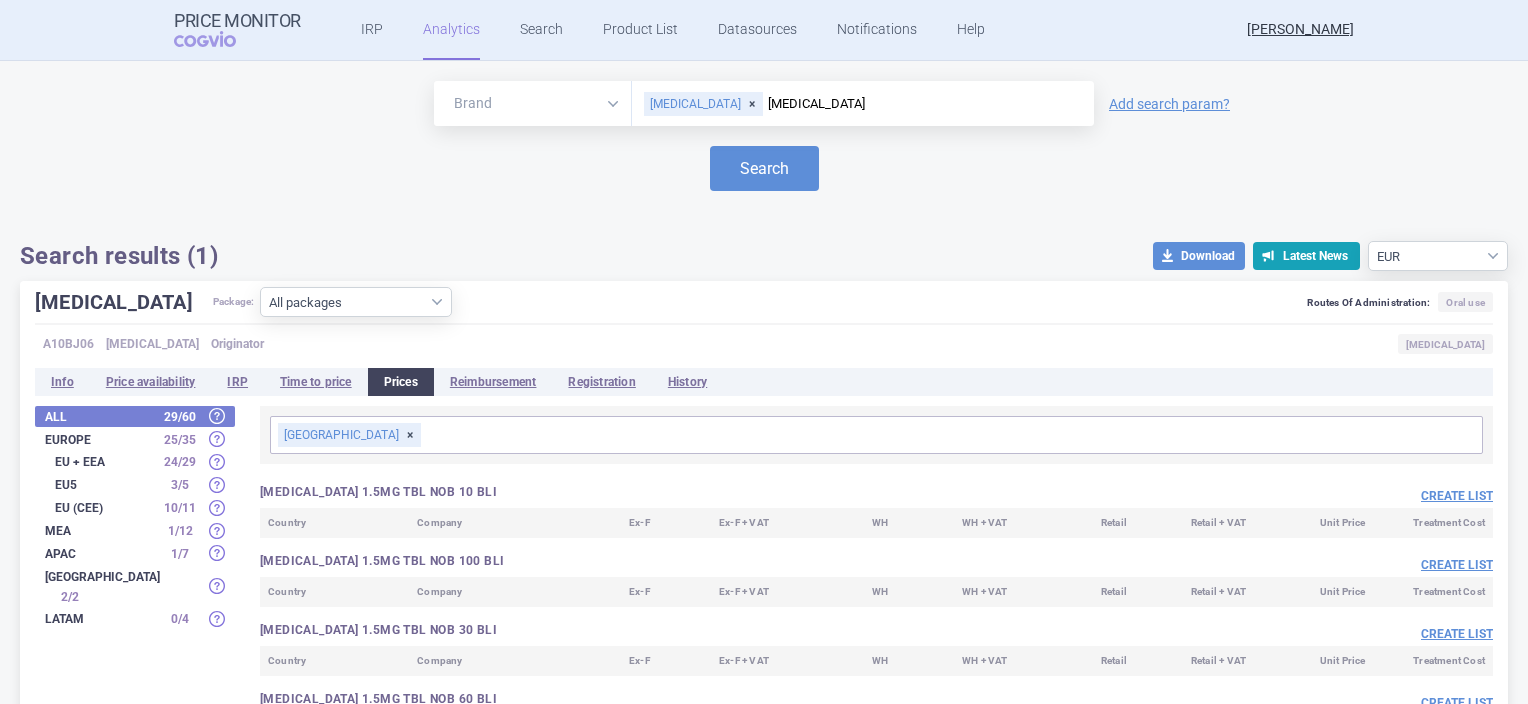 type 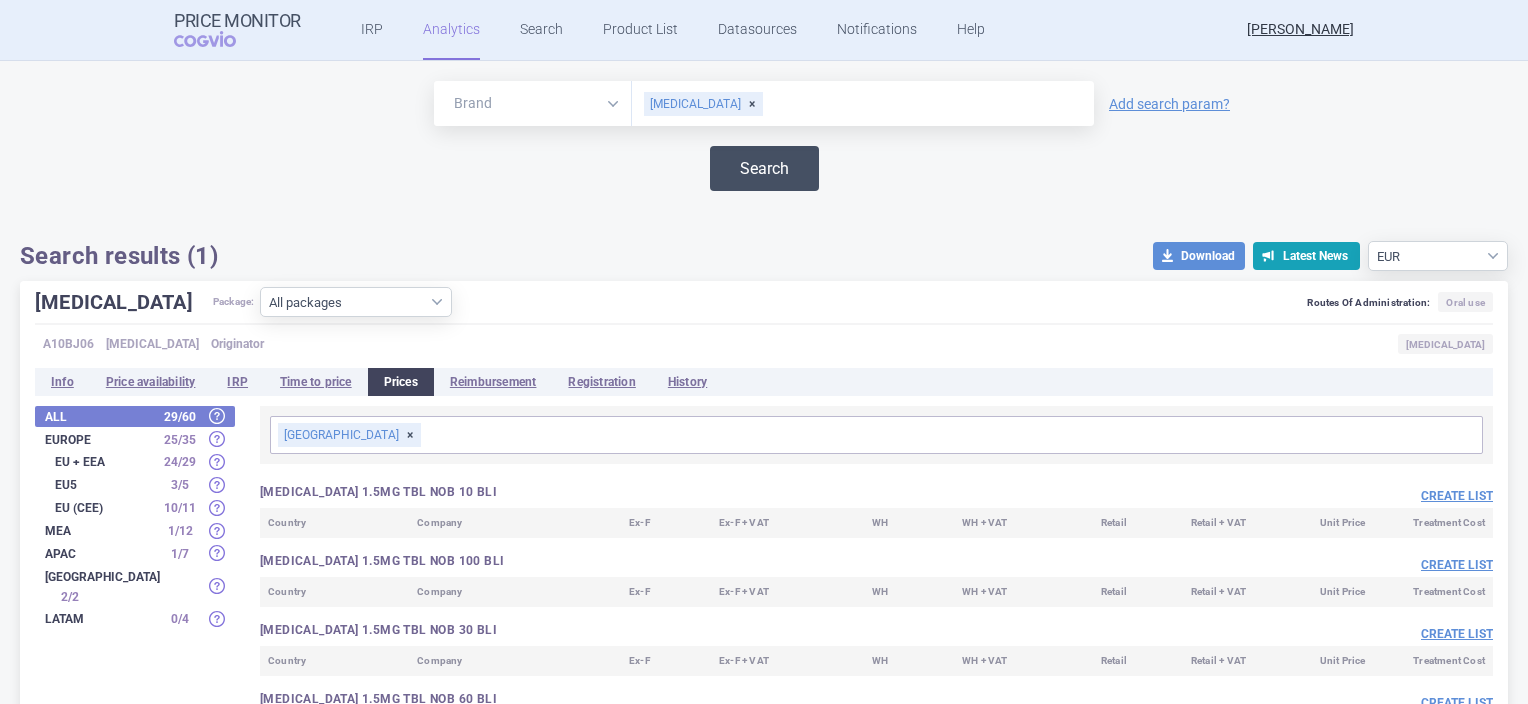 click on "Search" at bounding box center (764, 168) 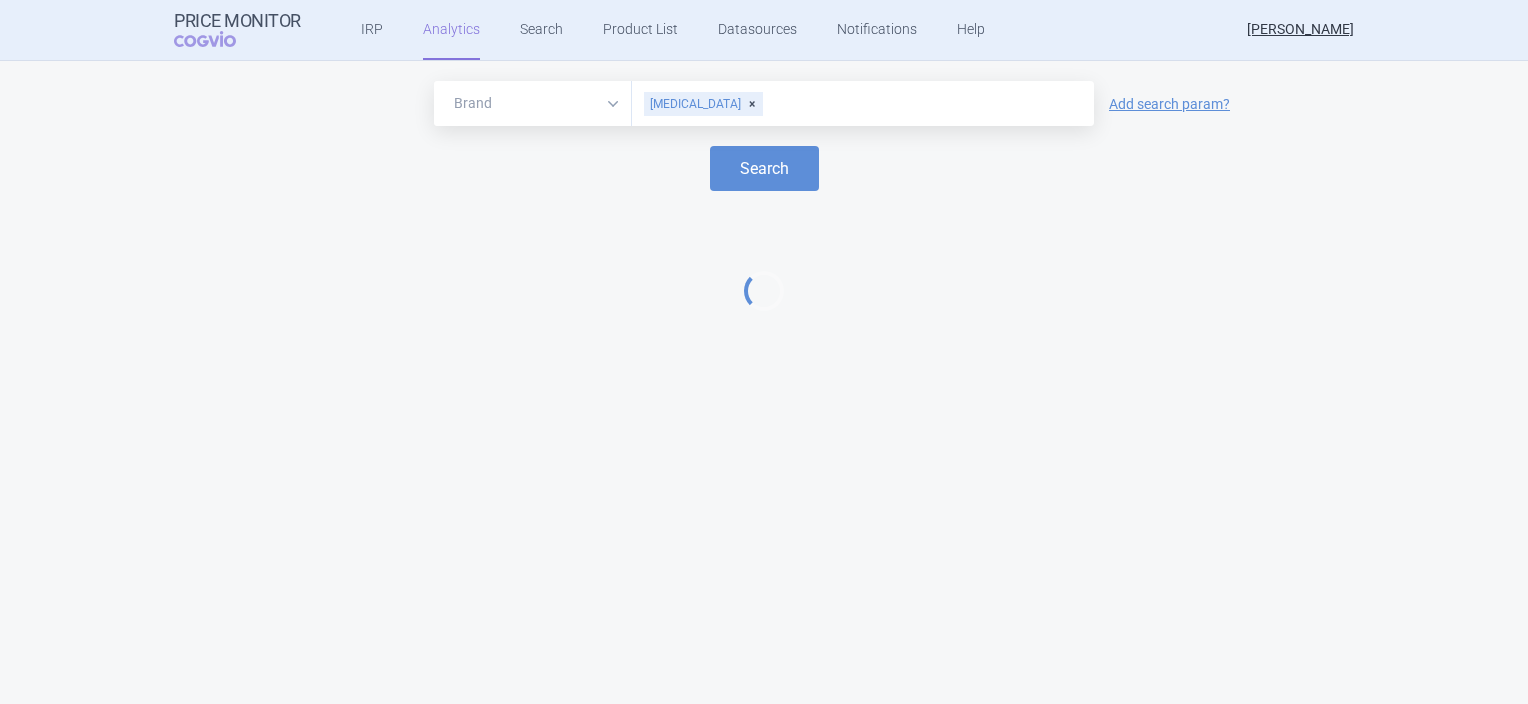 select on "EUR" 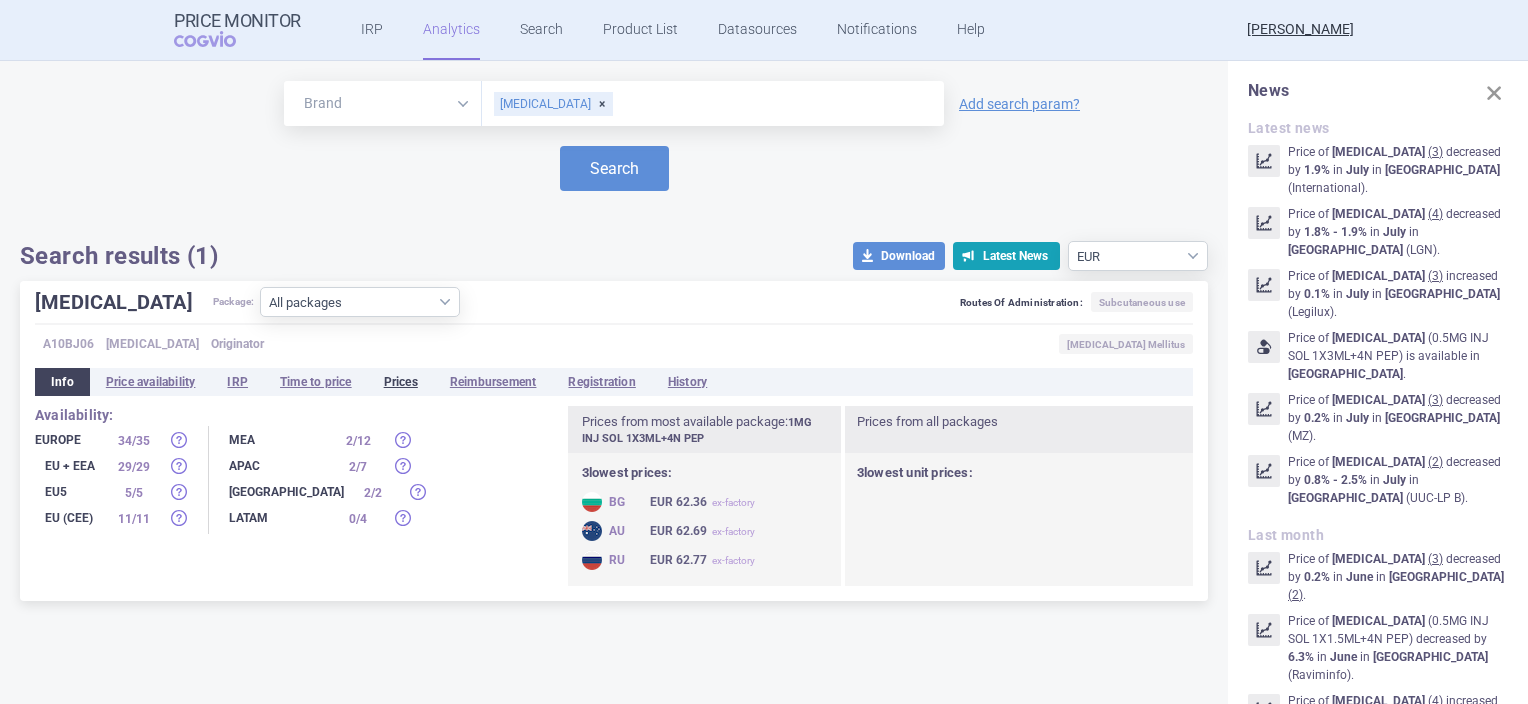 click on "Prices" at bounding box center (401, 382) 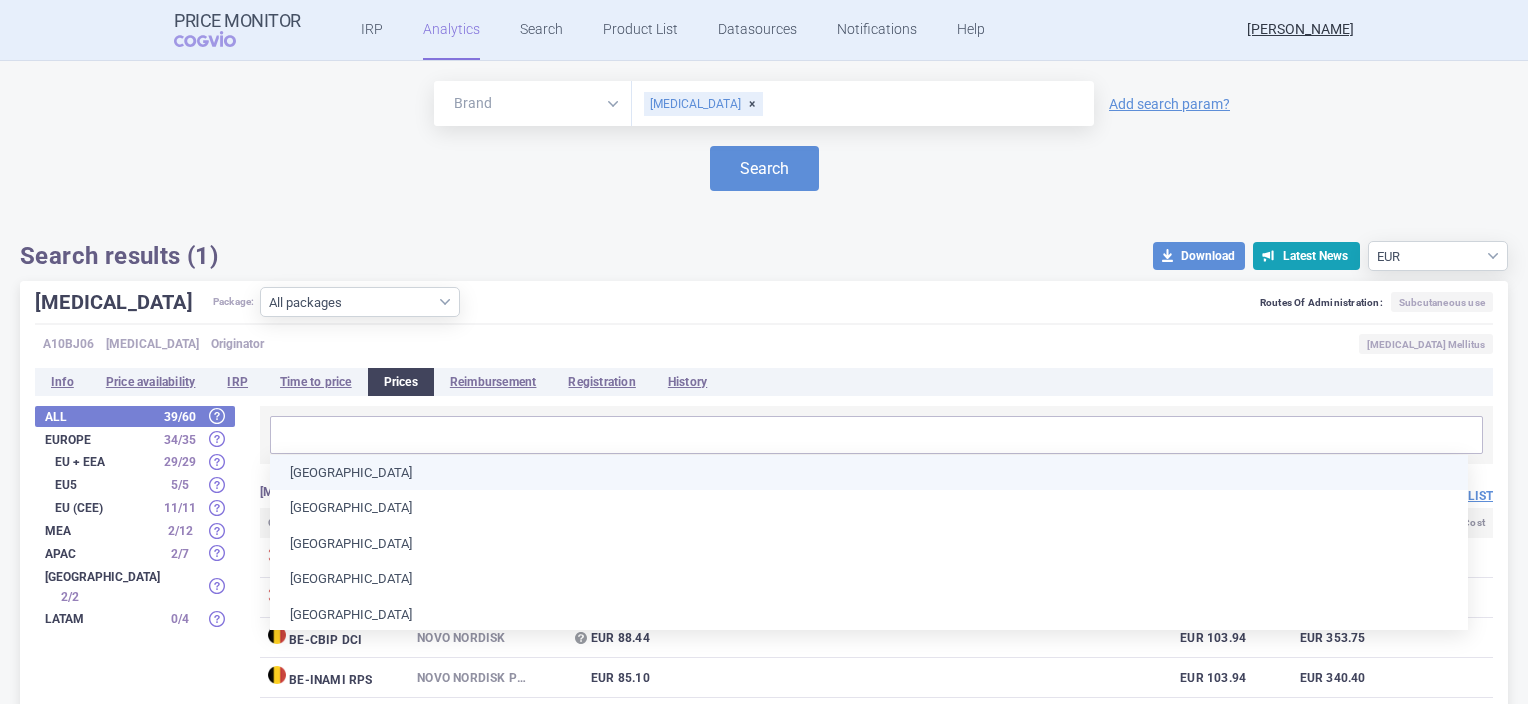 click at bounding box center (876, 435) 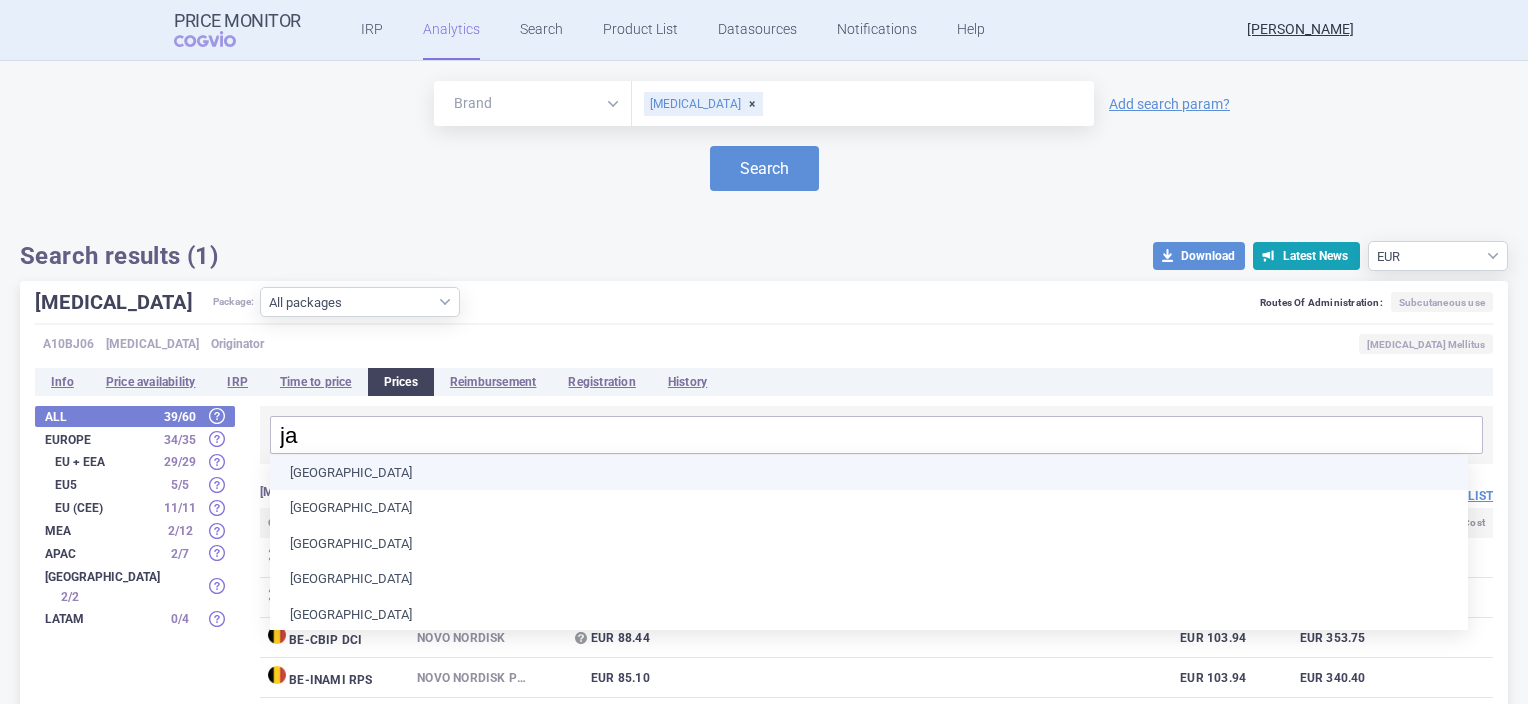 type on "jap" 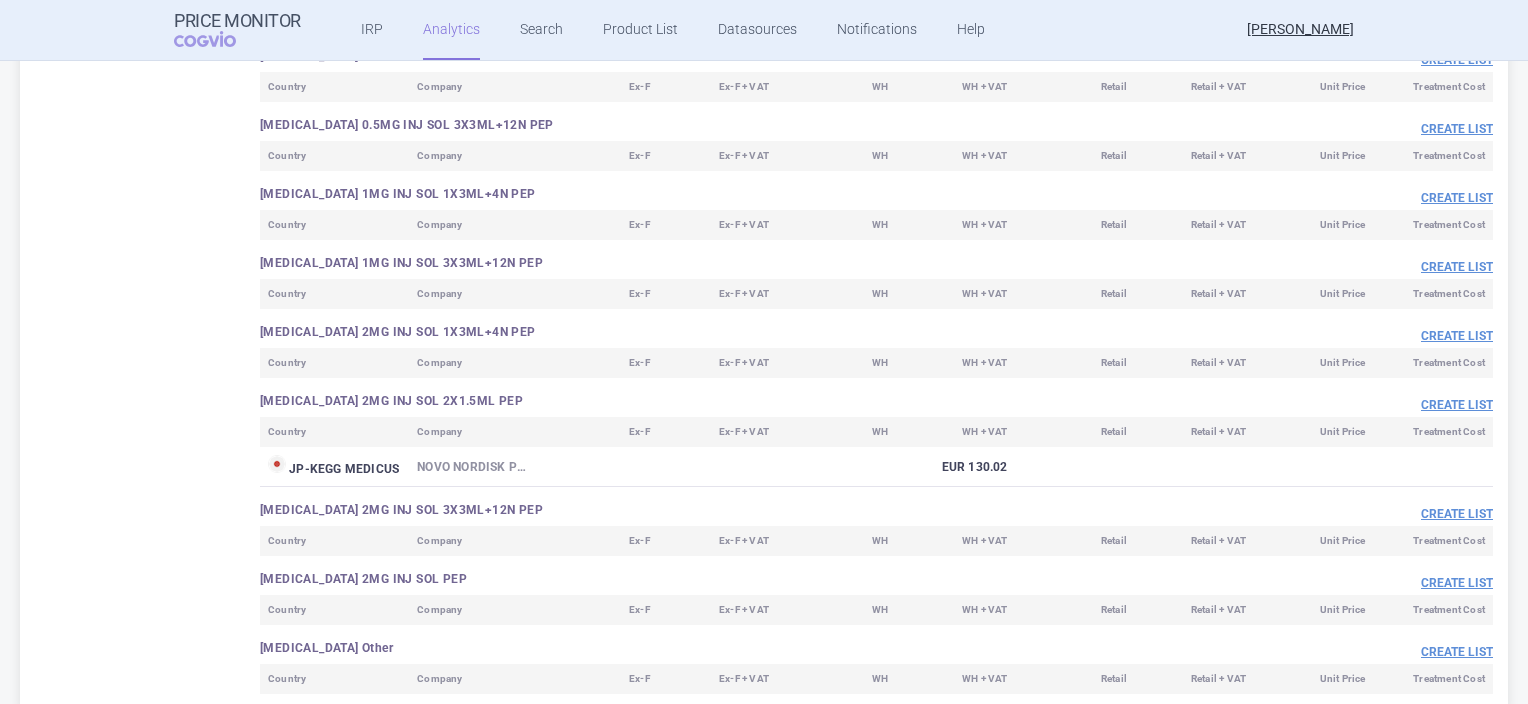 scroll, scrollTop: 732, scrollLeft: 0, axis: vertical 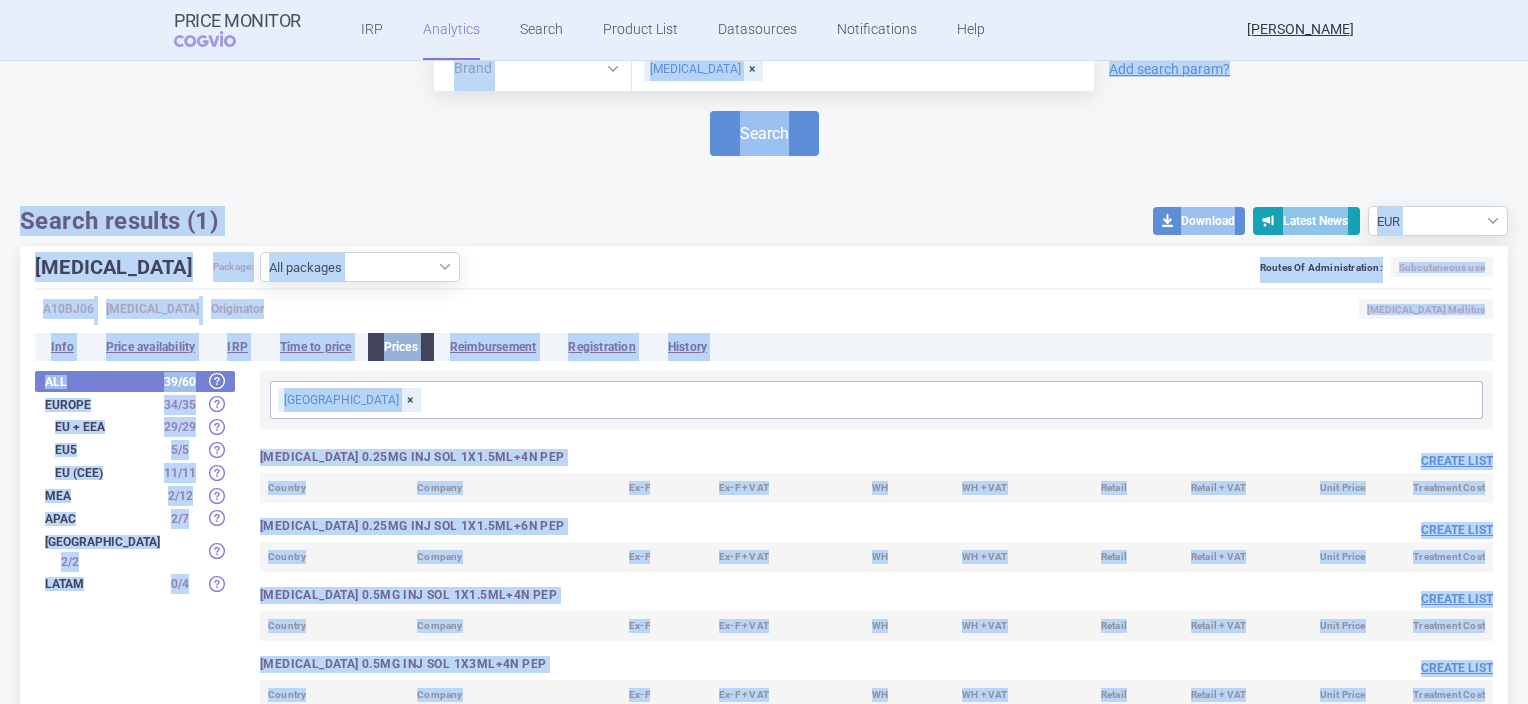 drag, startPoint x: 1520, startPoint y: 41, endPoint x: 1528, endPoint y: 12, distance: 30.083218 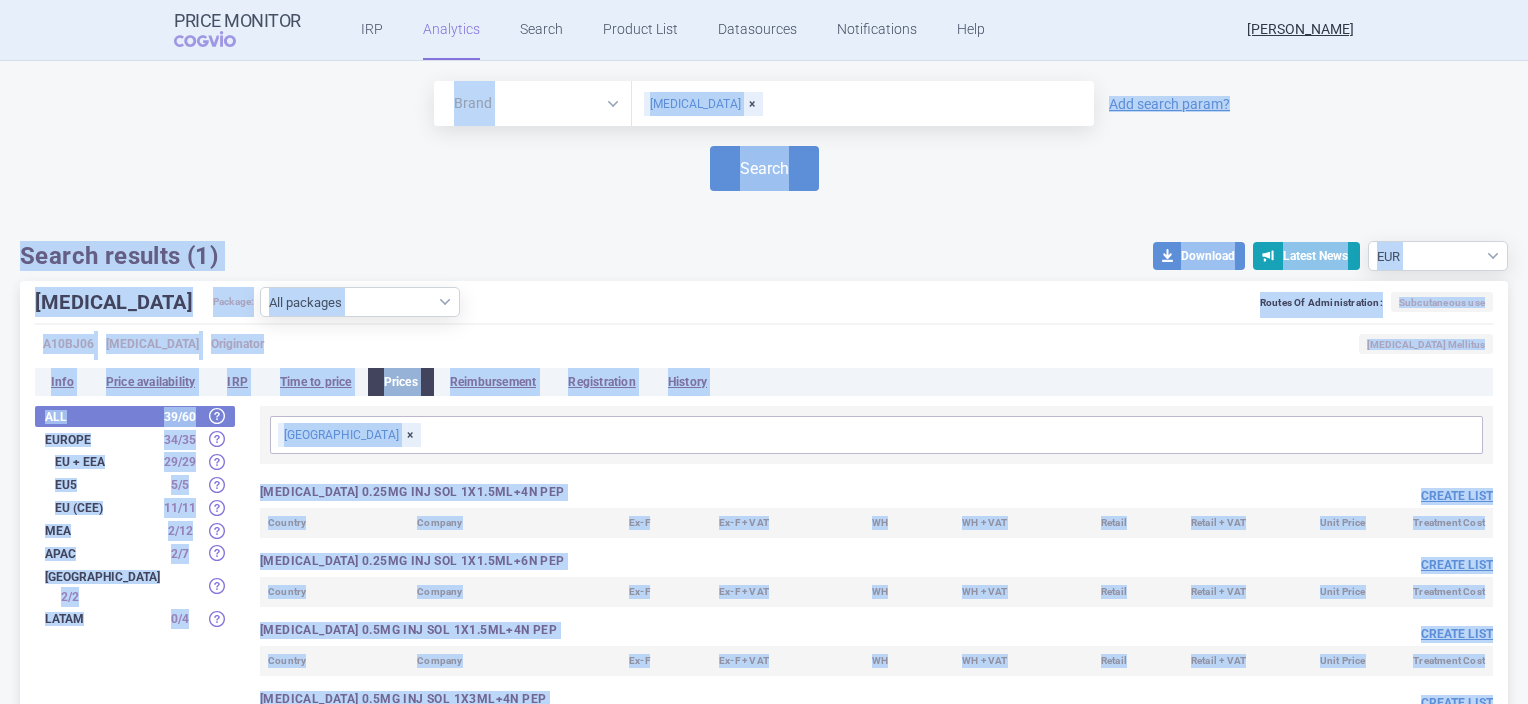 click on "Search results (1) download  Download Latest News Source currency EUR USD" at bounding box center [764, 256] 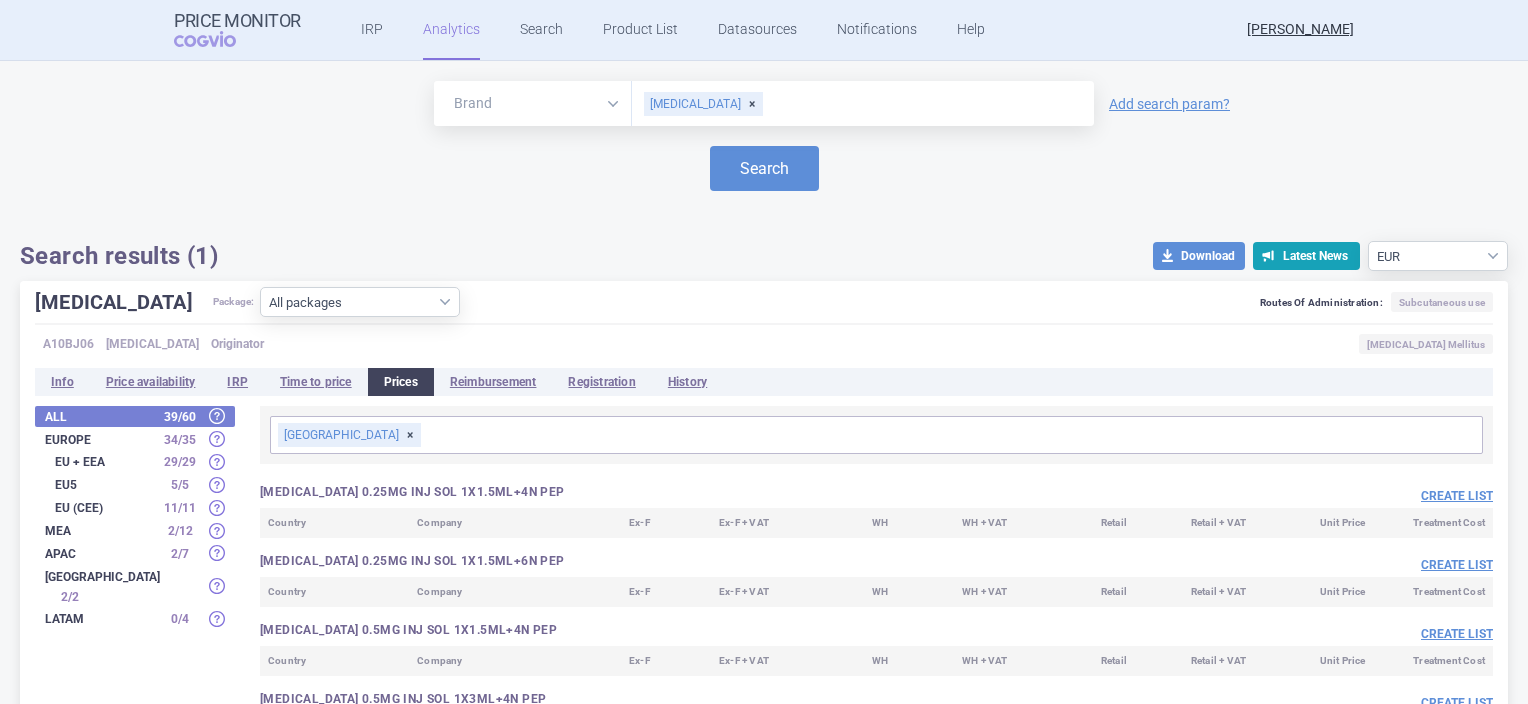 click on "[GEOGRAPHIC_DATA]" at bounding box center [349, 435] 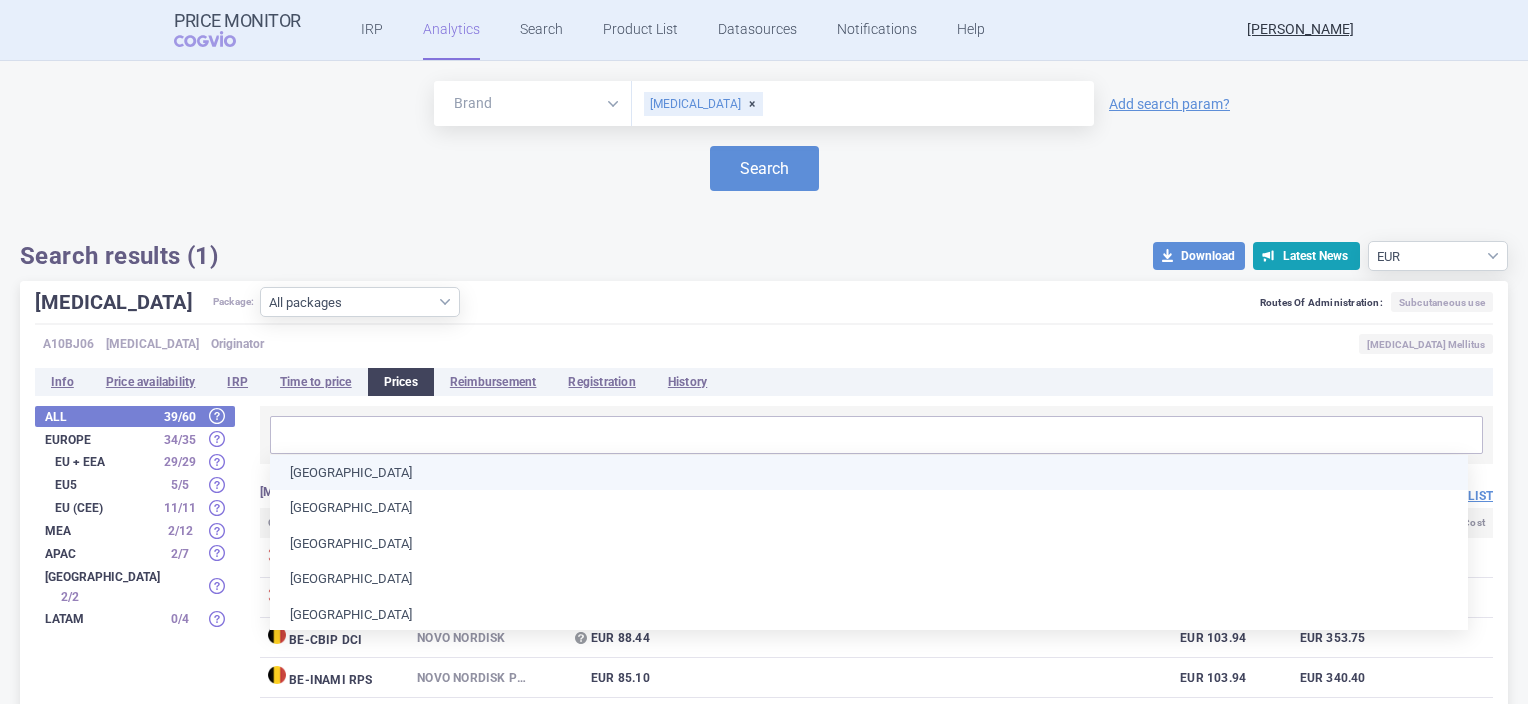 click at bounding box center [876, 435] 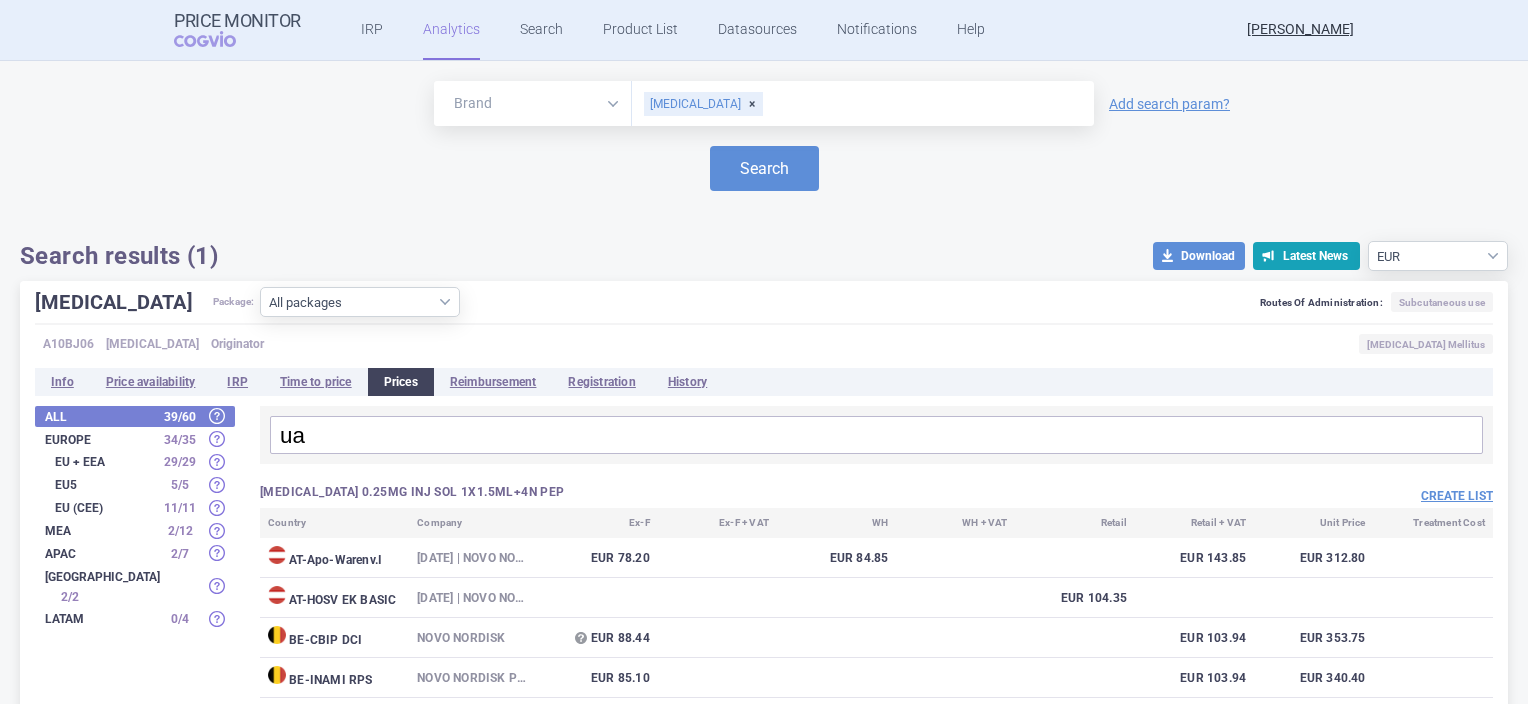type on "u" 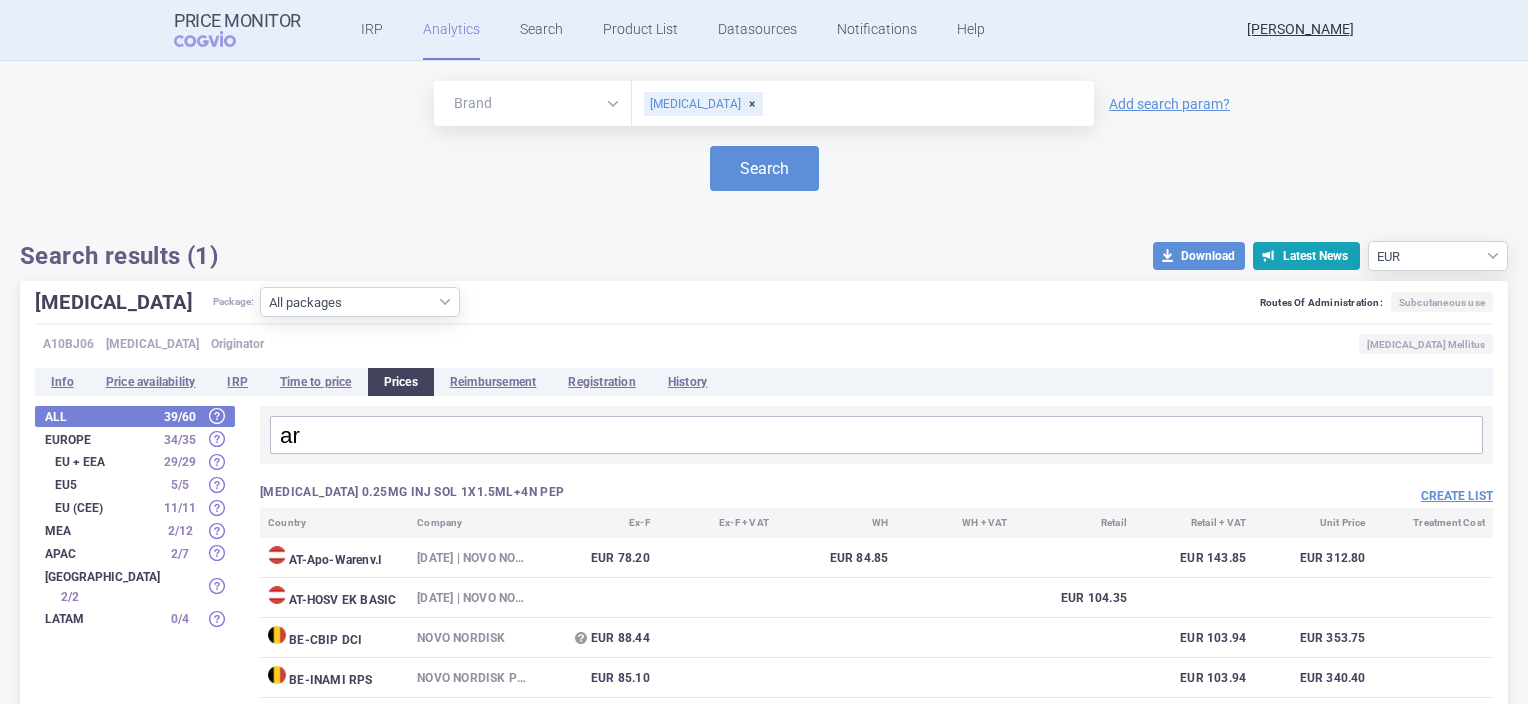 type on "a" 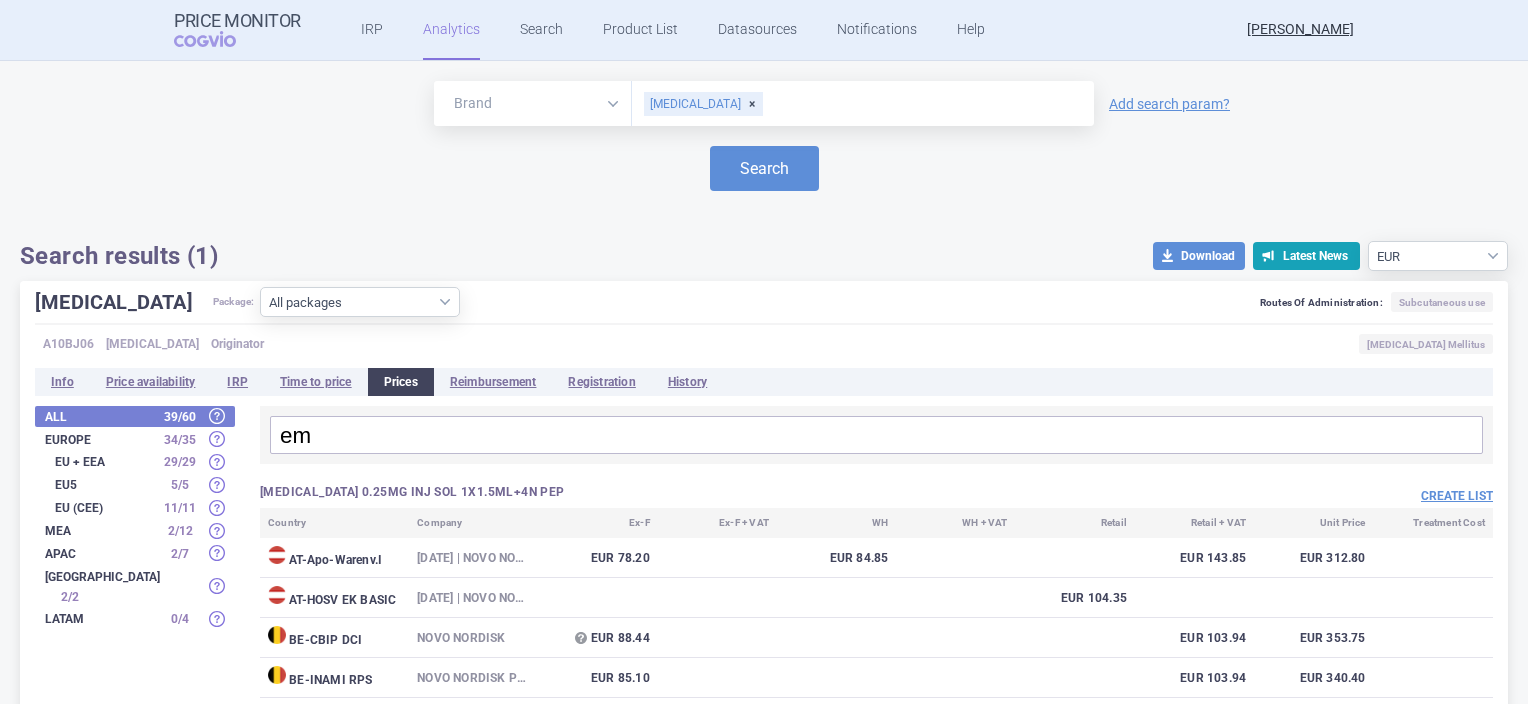 type on "e" 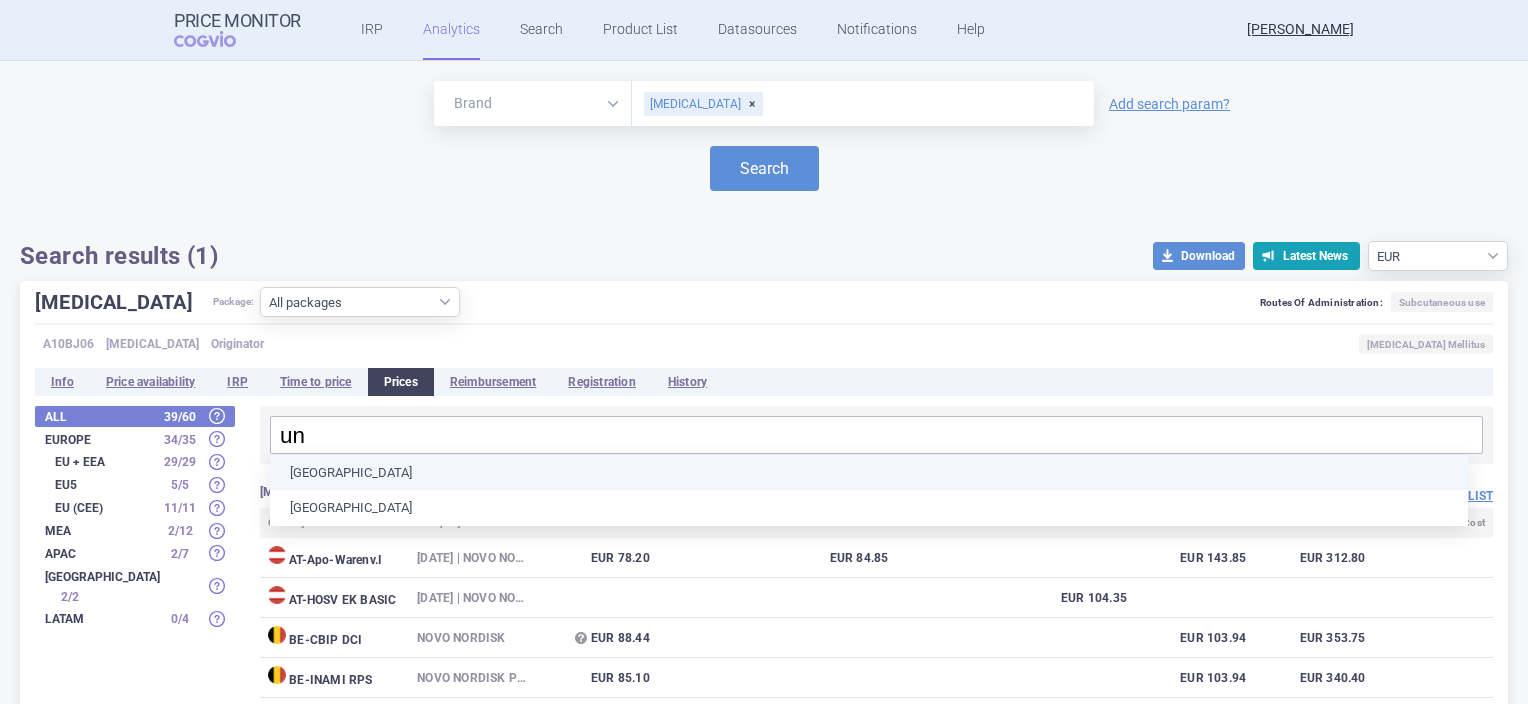 type on "u" 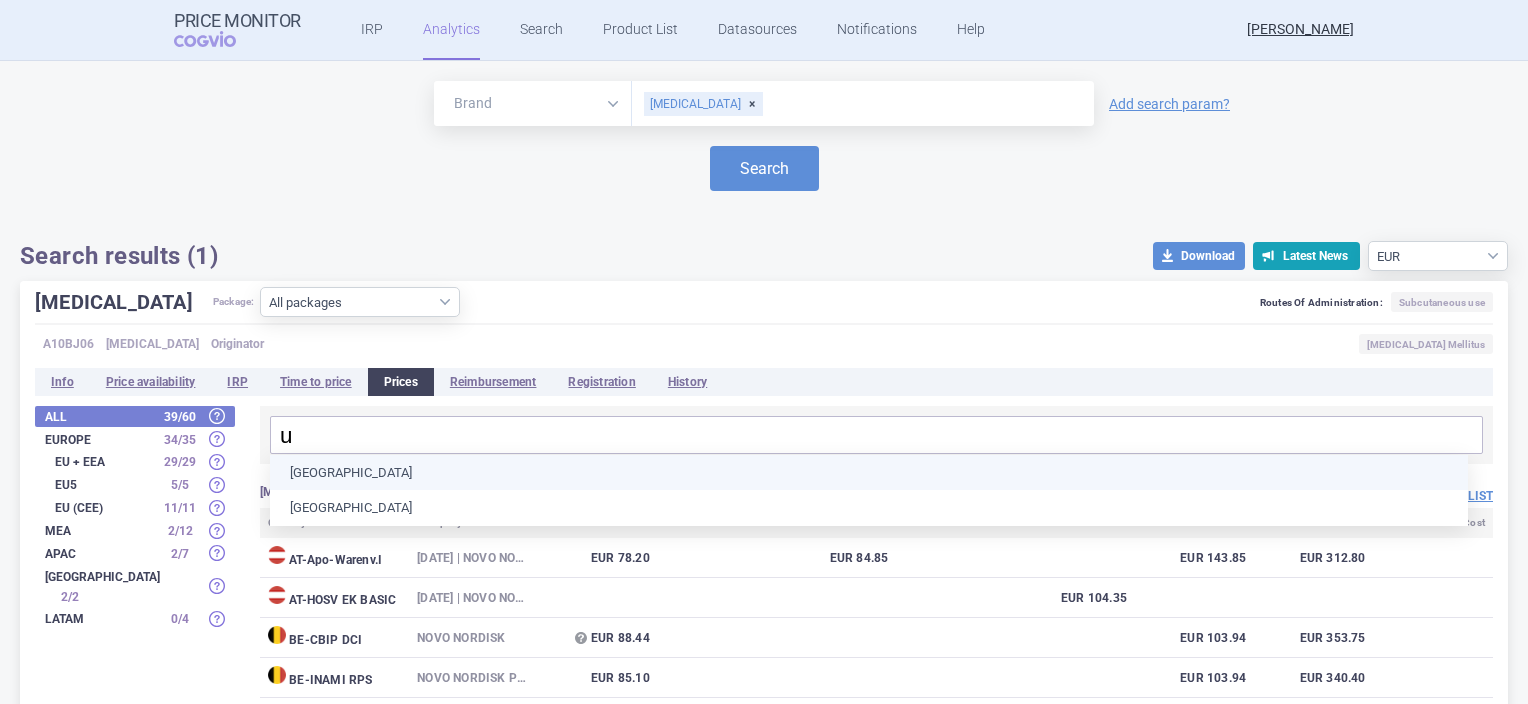 type 